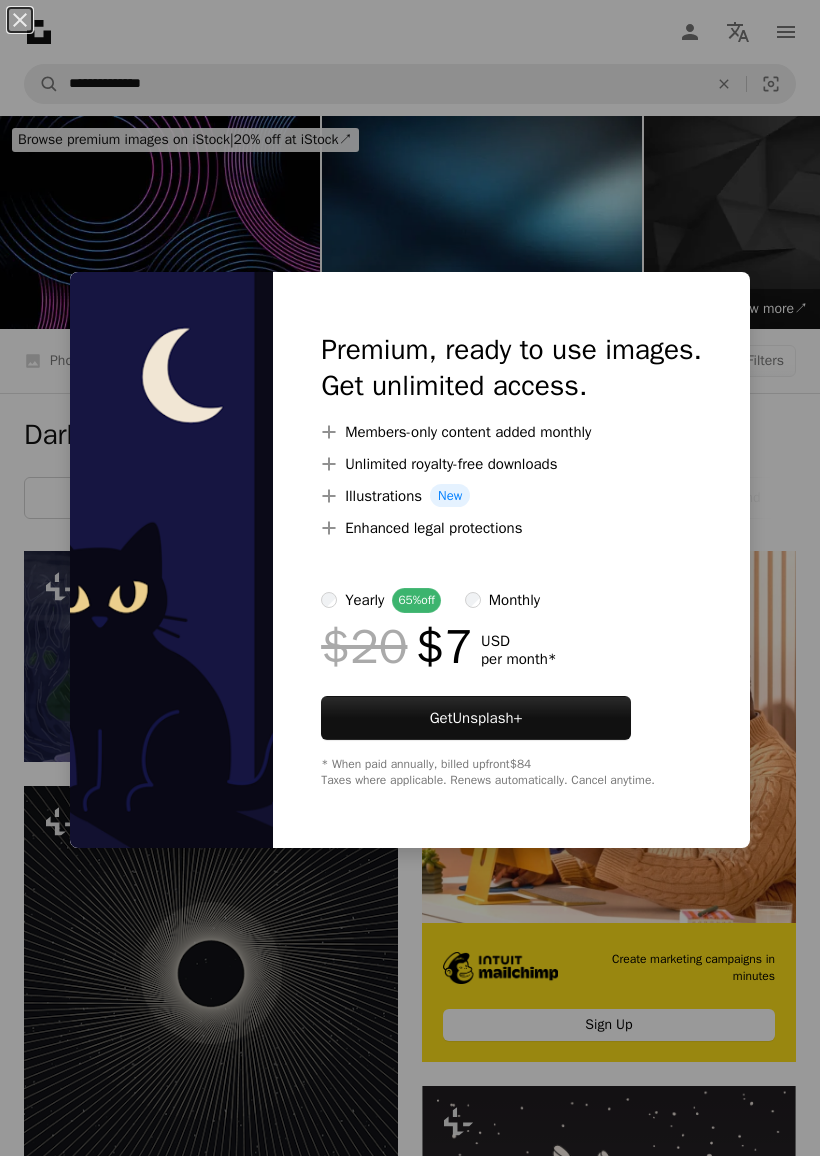 scroll, scrollTop: 1309, scrollLeft: 0, axis: vertical 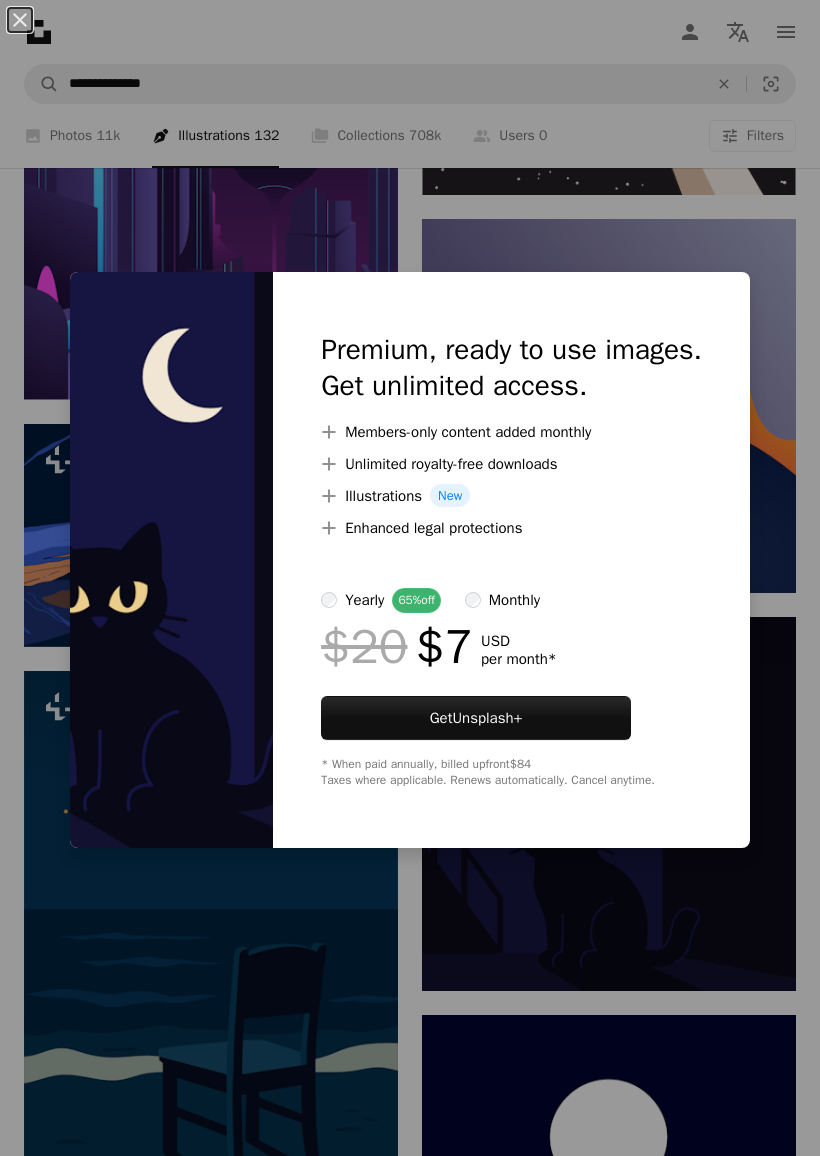 click on "An X shape Premium, ready to use images. Get unlimited access. A plus sign Members-only content added monthly A plus sign Unlimited royalty-free downloads A plus sign Illustrations  New A plus sign Enhanced legal protections yearly 65%  off monthly $20   $7 USD per month * Get  Unsplash+ * When paid annually, billed upfront  $84 Taxes where applicable. Renews automatically. Cancel anytime." at bounding box center [410, 578] 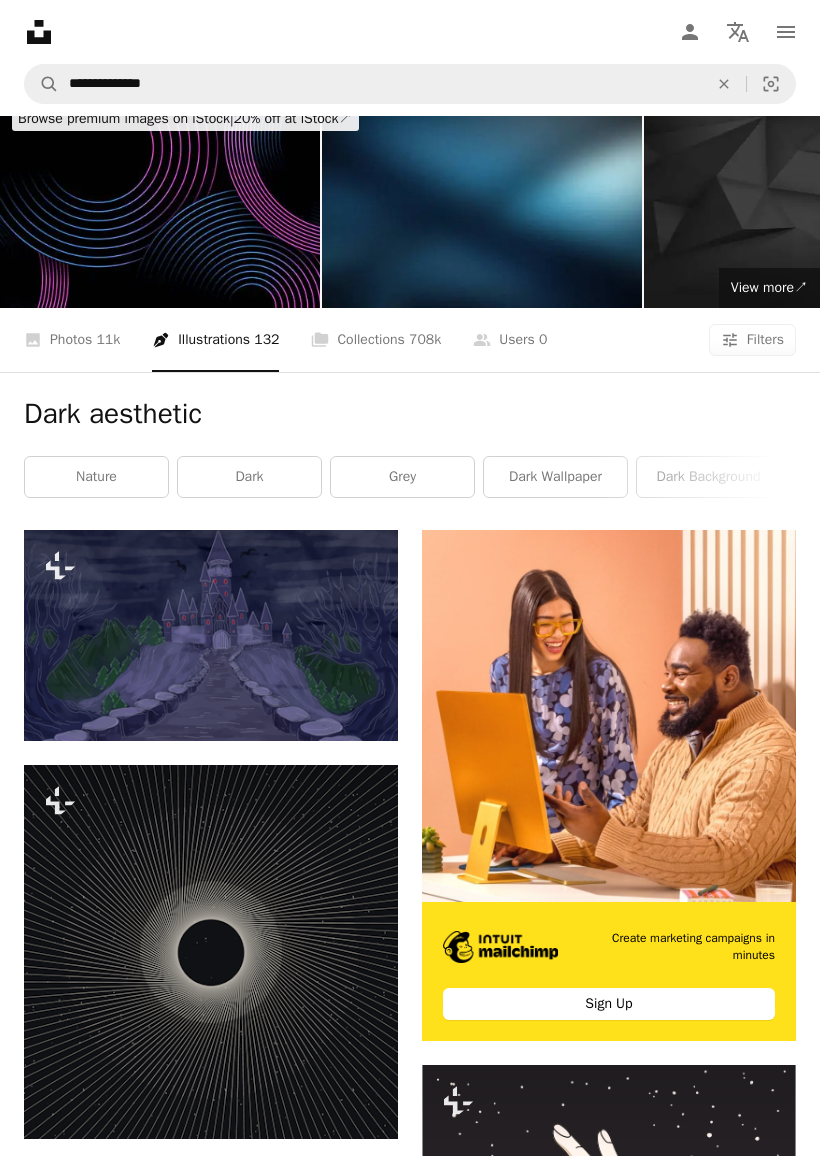 scroll, scrollTop: 0, scrollLeft: 0, axis: both 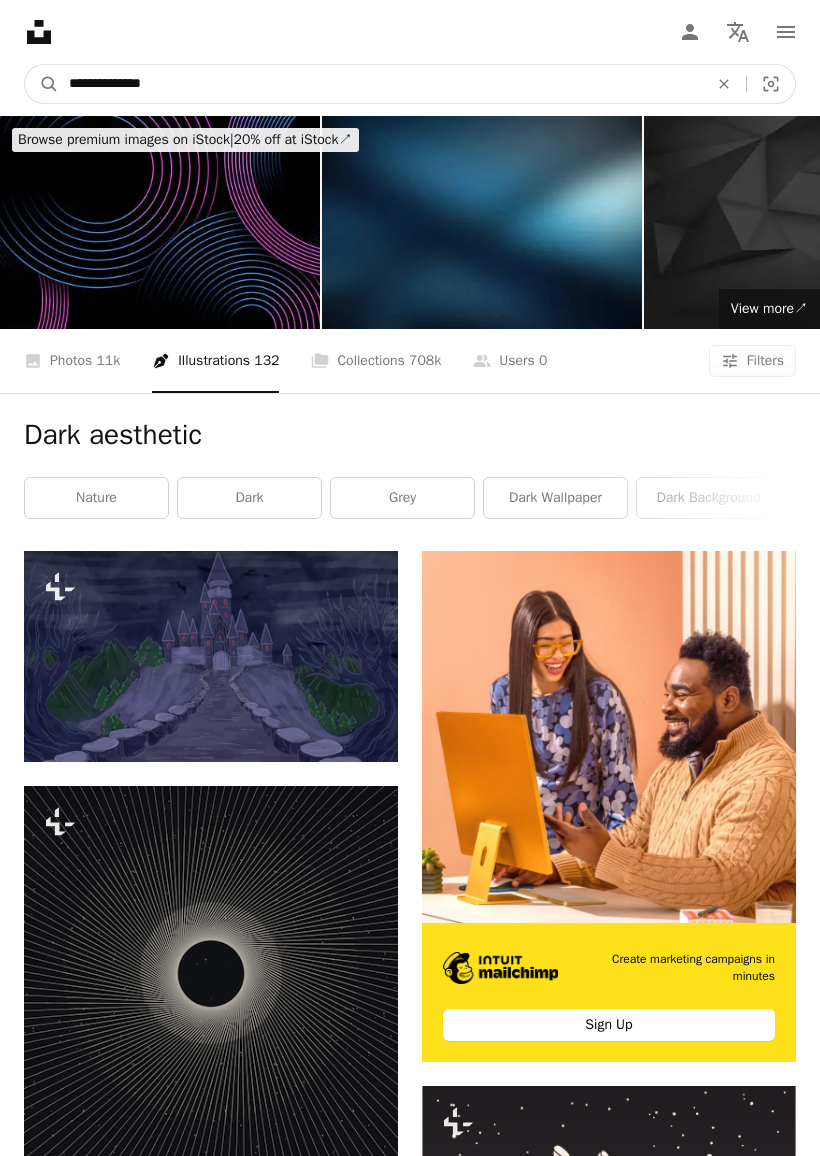 click on "**********" at bounding box center [380, 84] 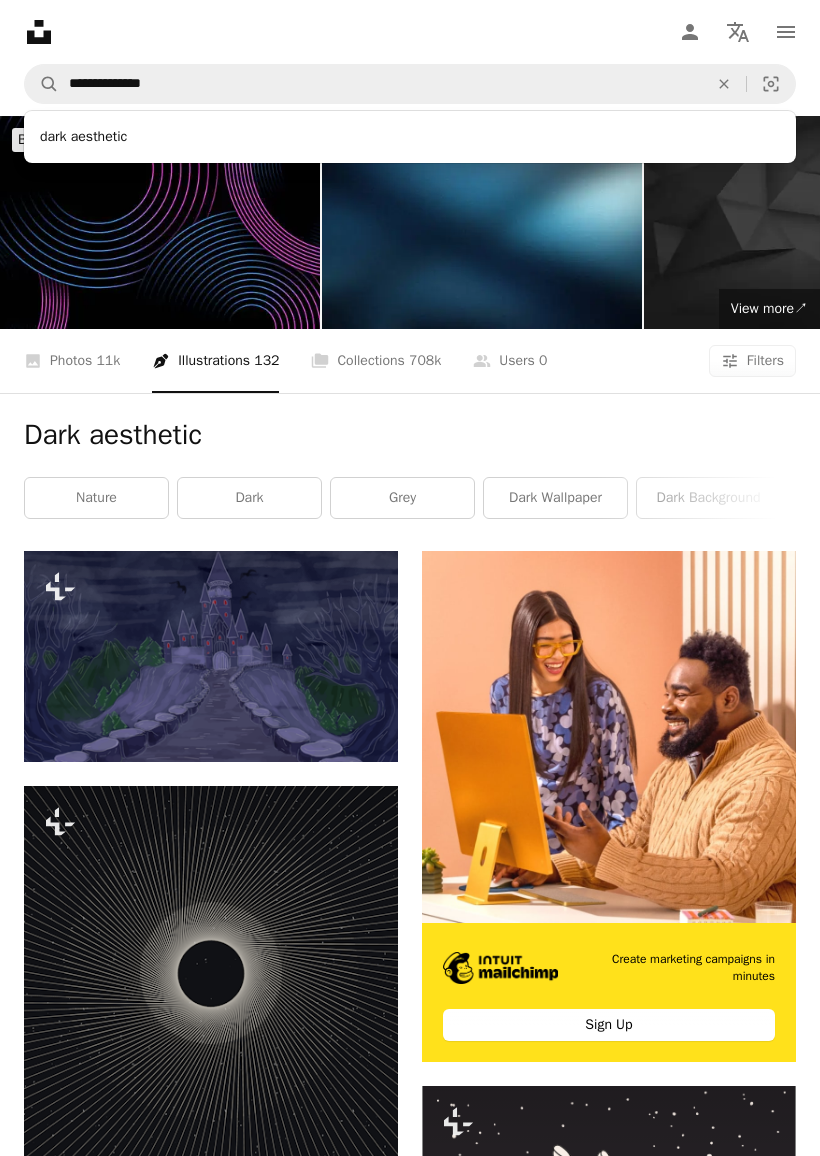 click on "An X shape" 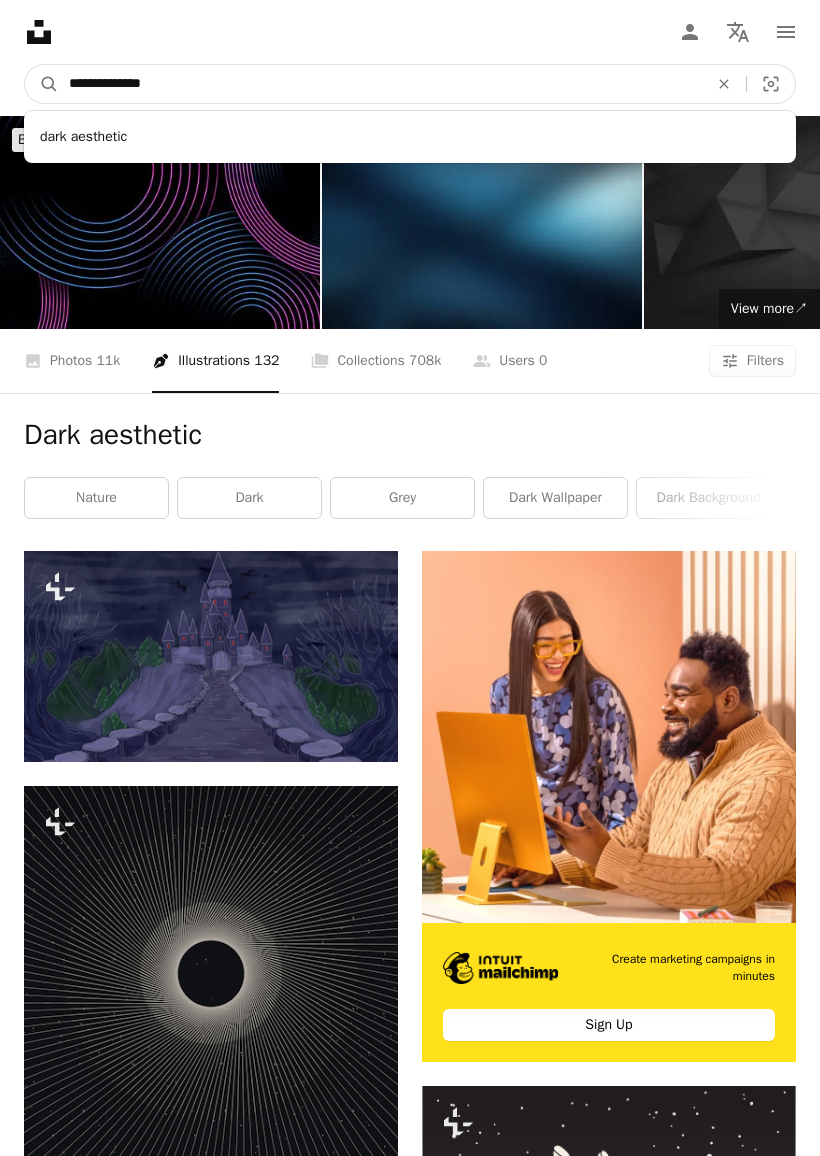type 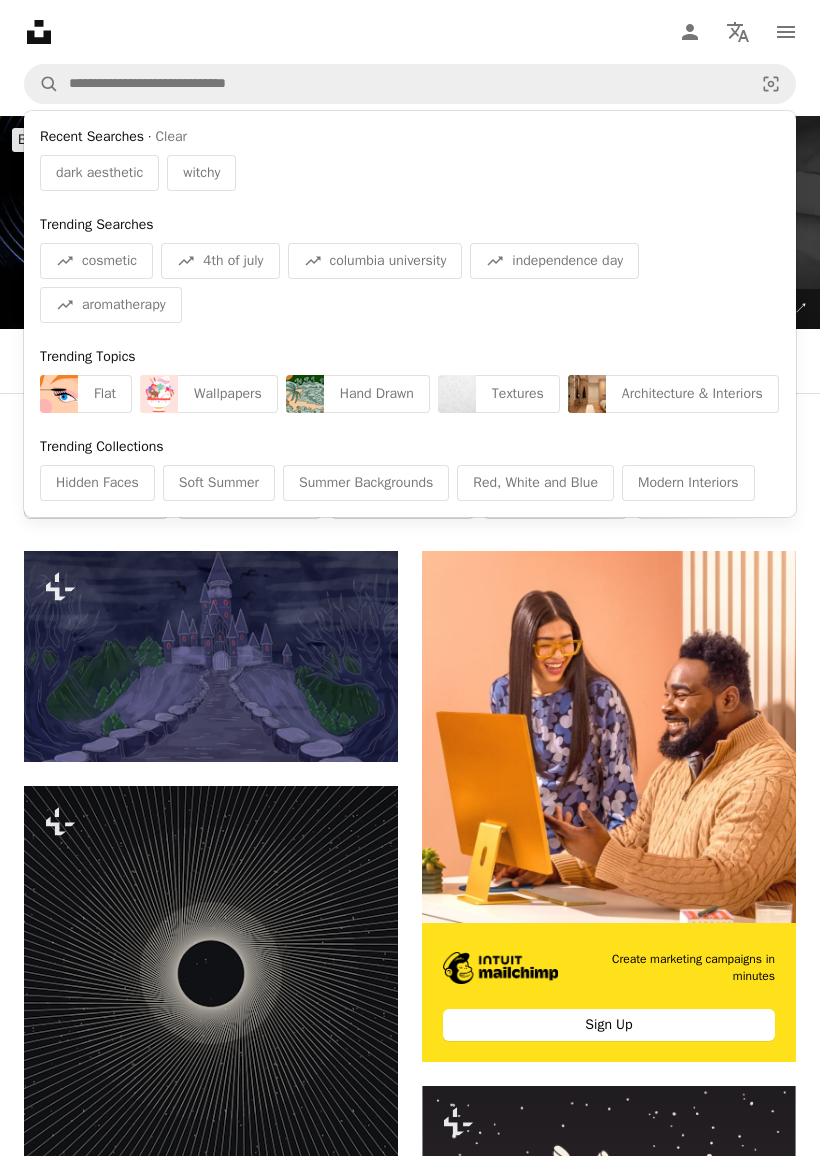 click on "witchy" at bounding box center (201, 173) 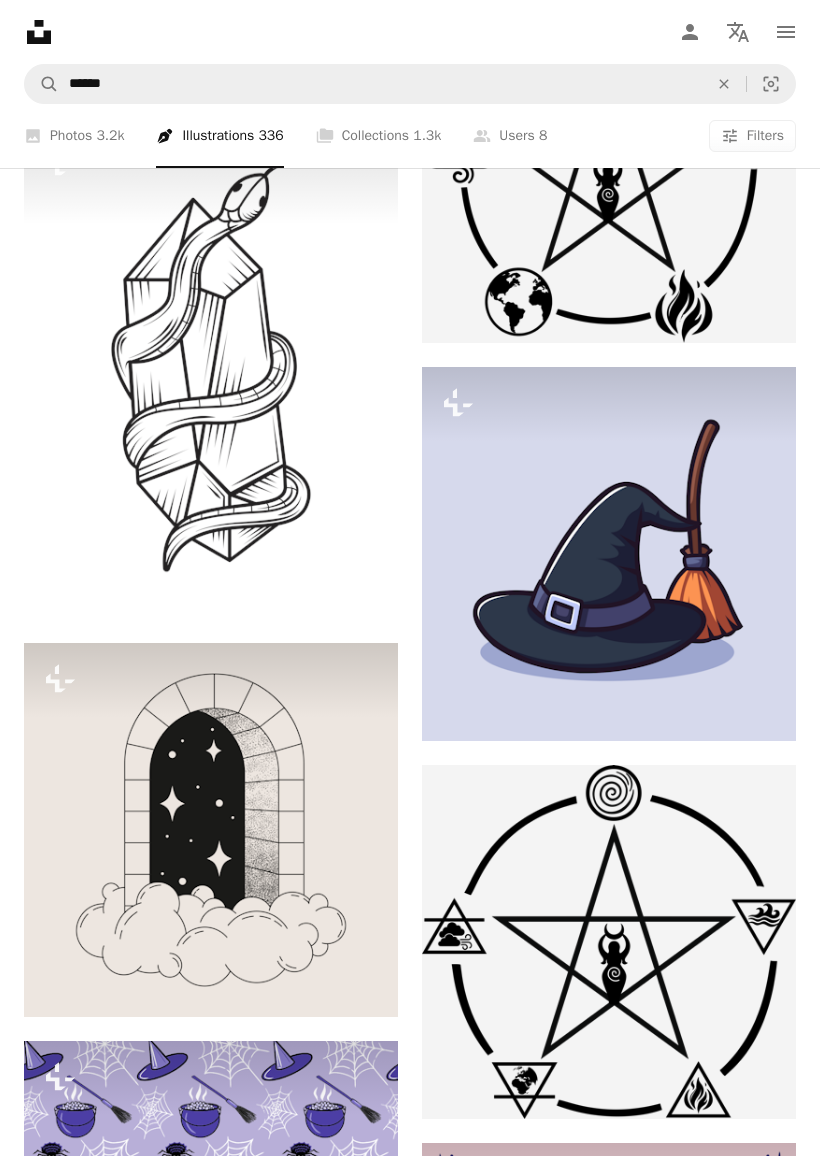 scroll, scrollTop: 2621, scrollLeft: 0, axis: vertical 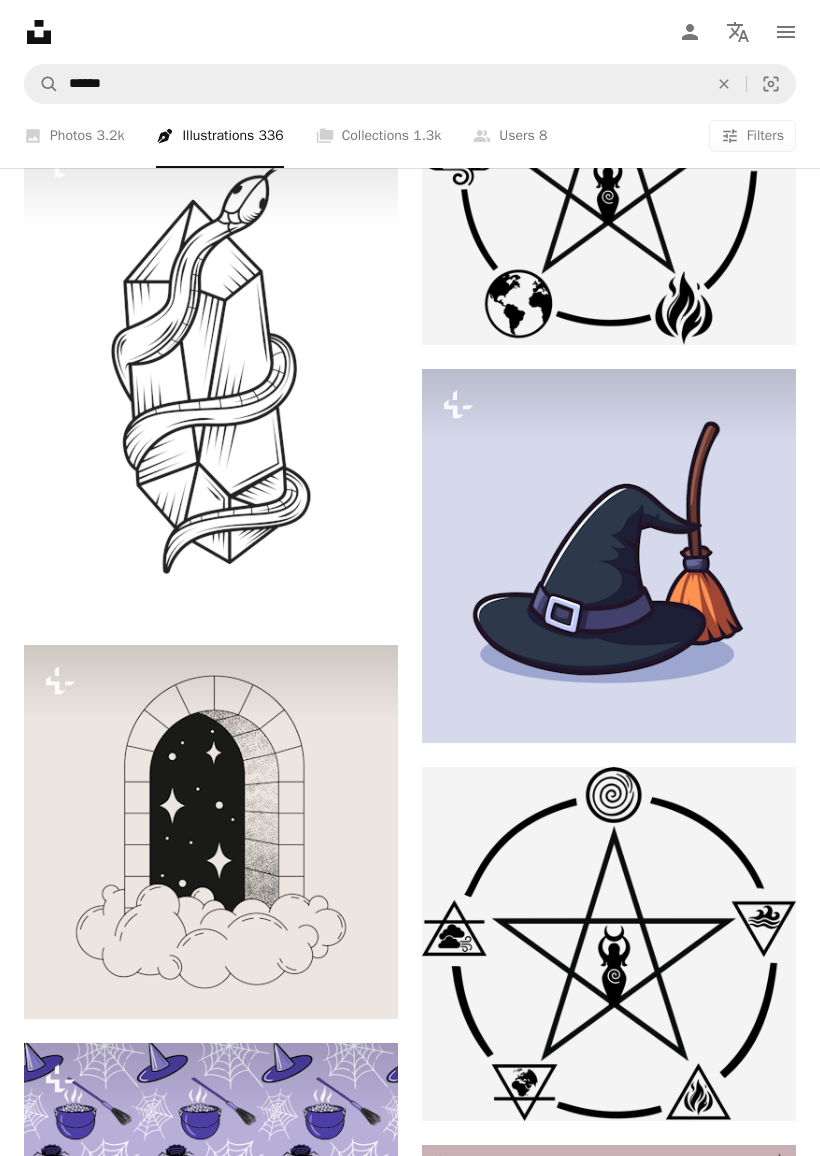 click on "A lock Download" at bounding box center [725, 707] 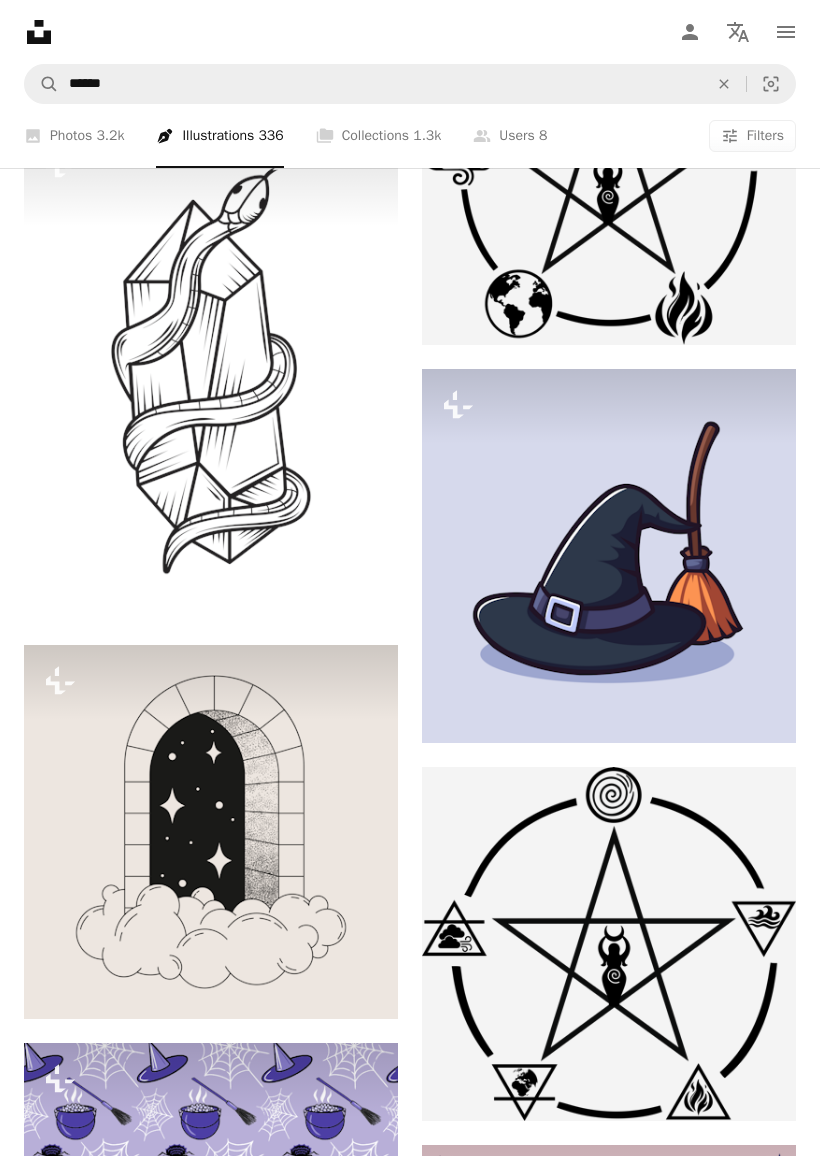 click on "An X shape Premium, ready to use images. Get unlimited access. A plus sign Members-only content added monthly A plus sign Unlimited royalty-free downloads A plus sign Illustrations  New A plus sign Enhanced legal protections yearly 65%  off monthly $20   $7 USD per month * Get  Unsplash+ * When paid annually, billed upfront  $84 Taxes where applicable. Renews automatically. Cancel anytime." at bounding box center (410, 4241) 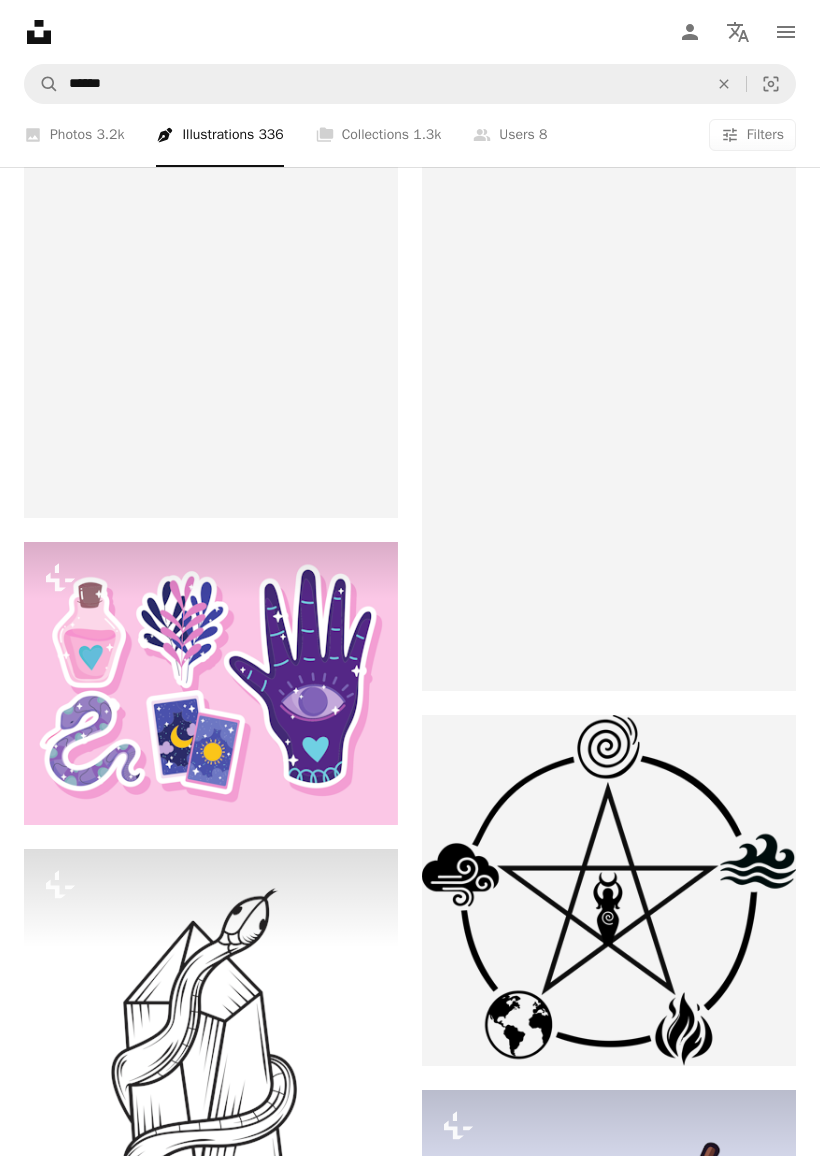 scroll, scrollTop: 1900, scrollLeft: 0, axis: vertical 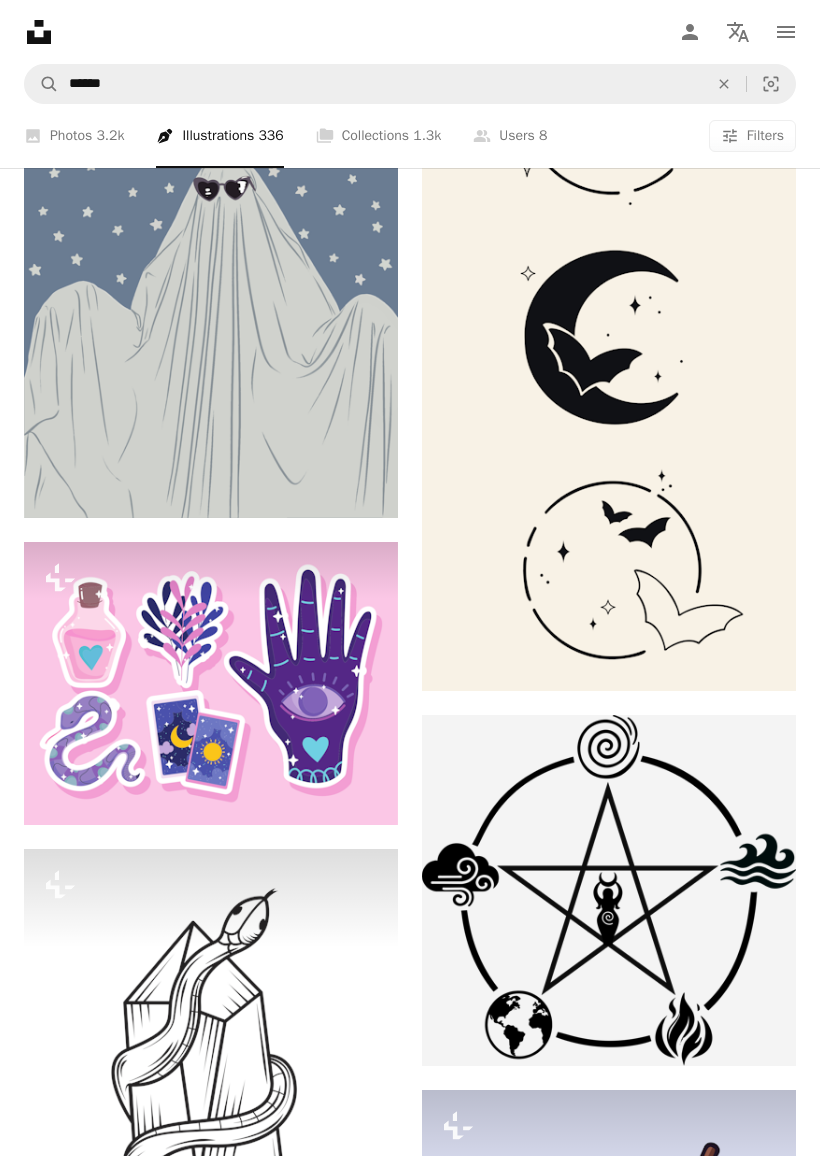 click on "A lock Download" at bounding box center [725, 655] 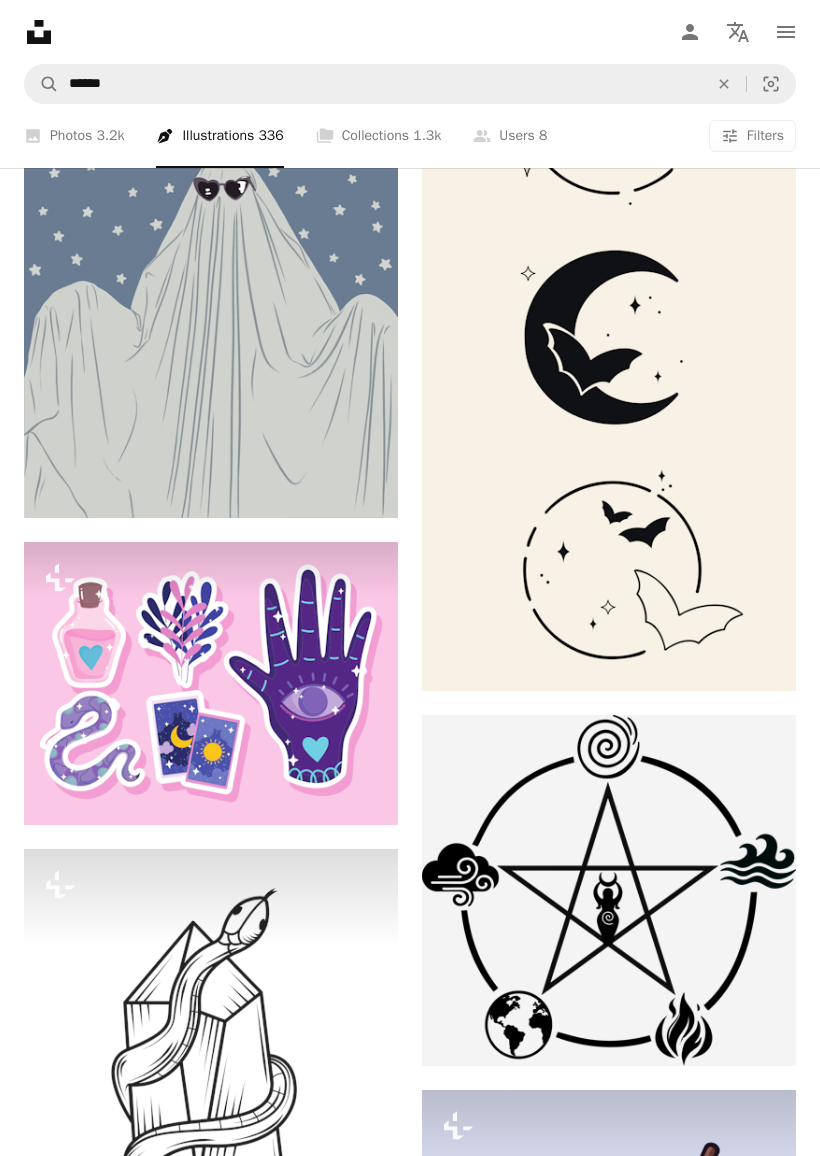 click on "An X shape Premium, ready to use images. Get unlimited access. A plus sign Members-only content added monthly A plus sign Unlimited royalty-free downloads A plus sign Illustrations  New A plus sign Enhanced legal protections yearly 65%  off monthly $20   $7 USD per month * Get  Unsplash+ * When paid annually, billed upfront  $84 Taxes where applicable. Renews automatically. Cancel anytime." at bounding box center [410, 4962] 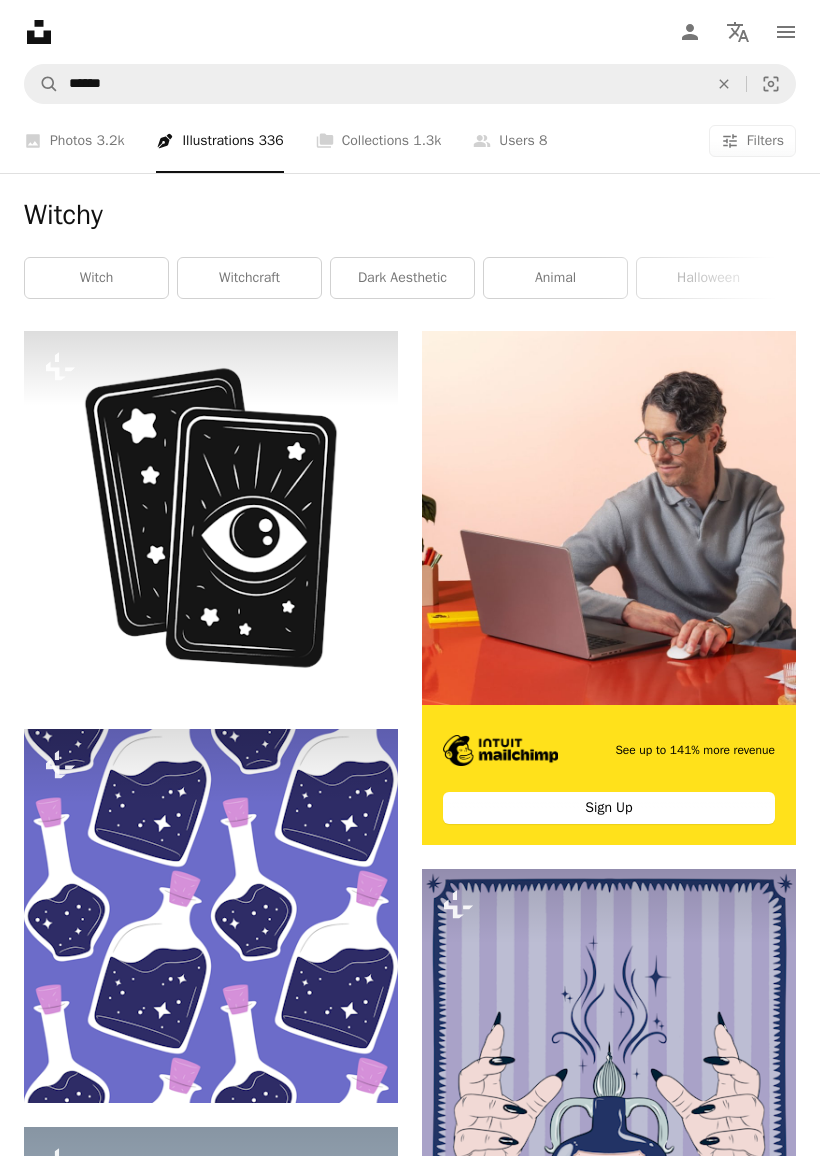 scroll, scrollTop: 220, scrollLeft: 0, axis: vertical 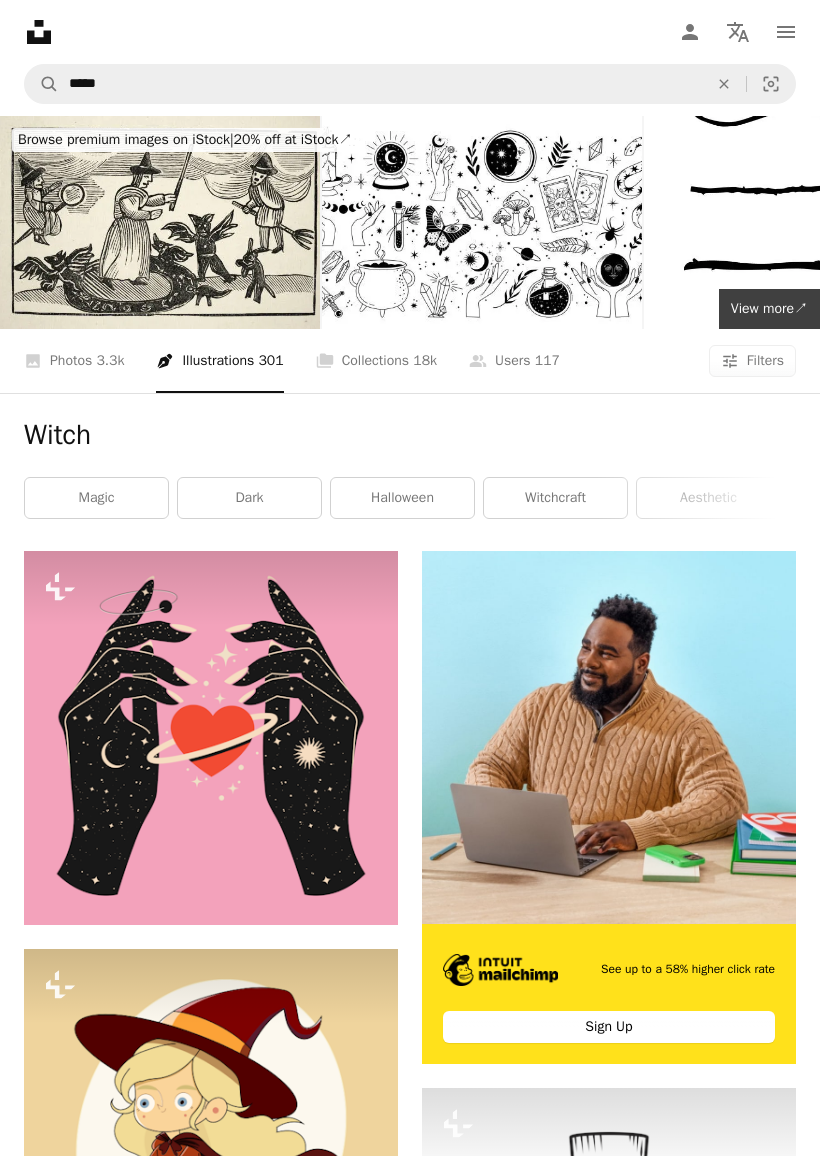 click on "Filters" at bounding box center [765, 361] 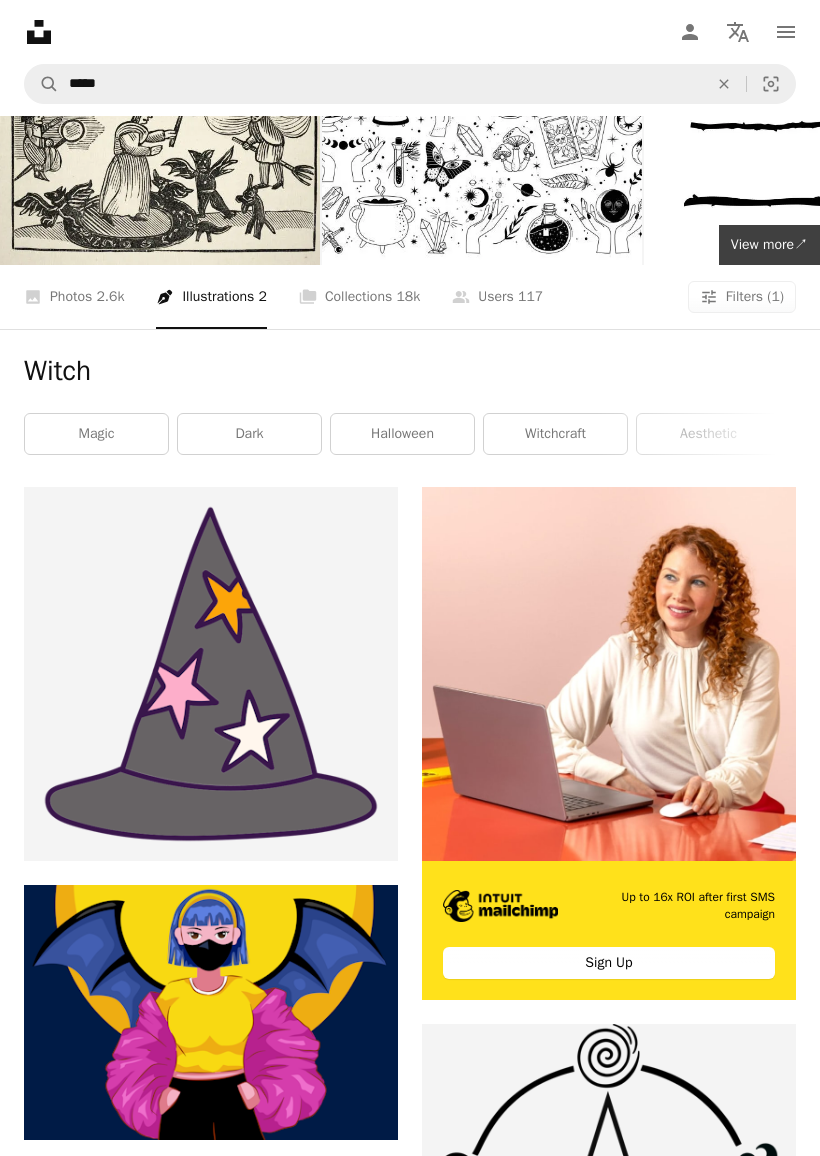 scroll, scrollTop: 0, scrollLeft: 0, axis: both 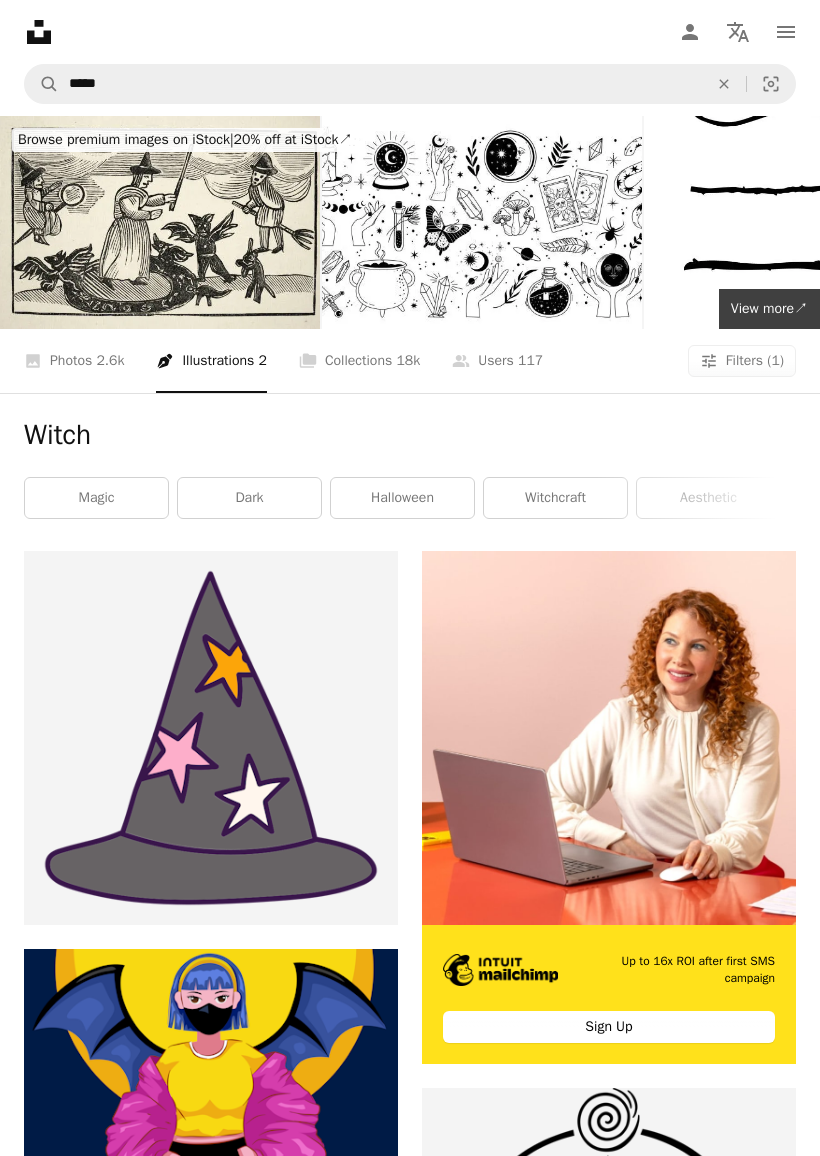 click on "An X shape" 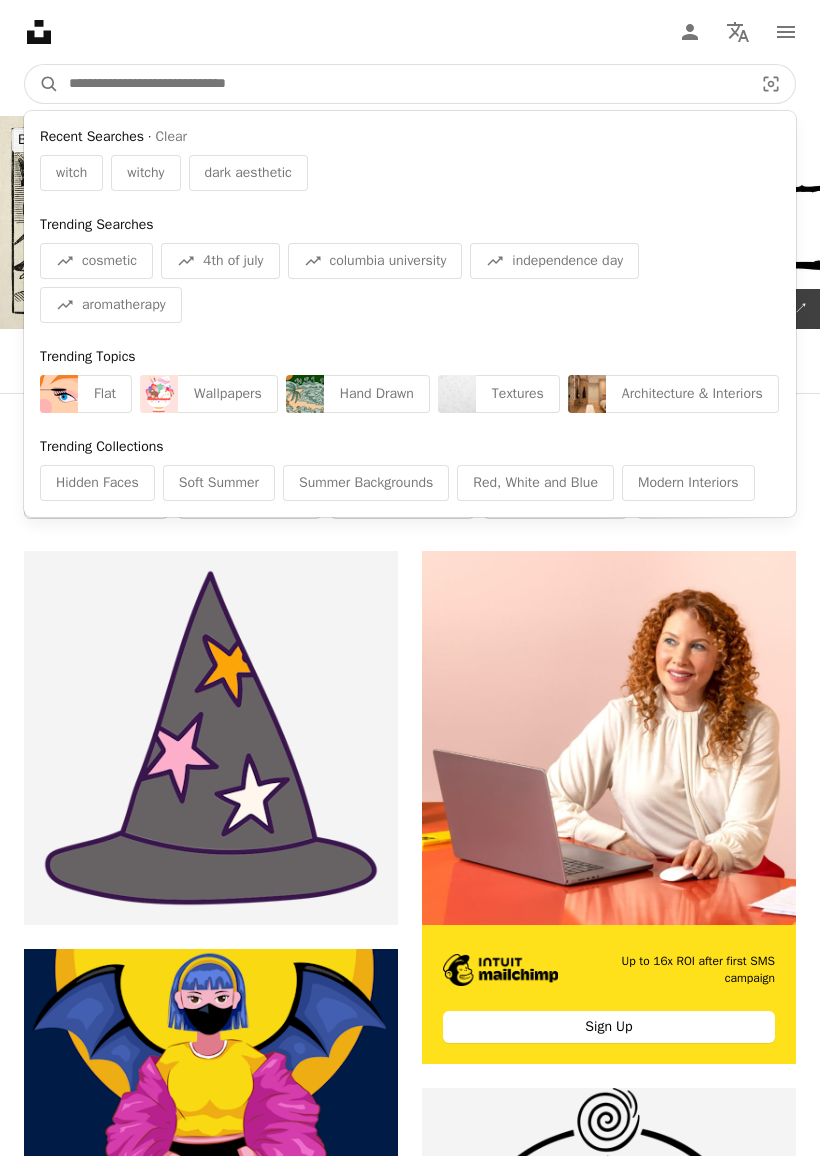 click at bounding box center [403, 84] 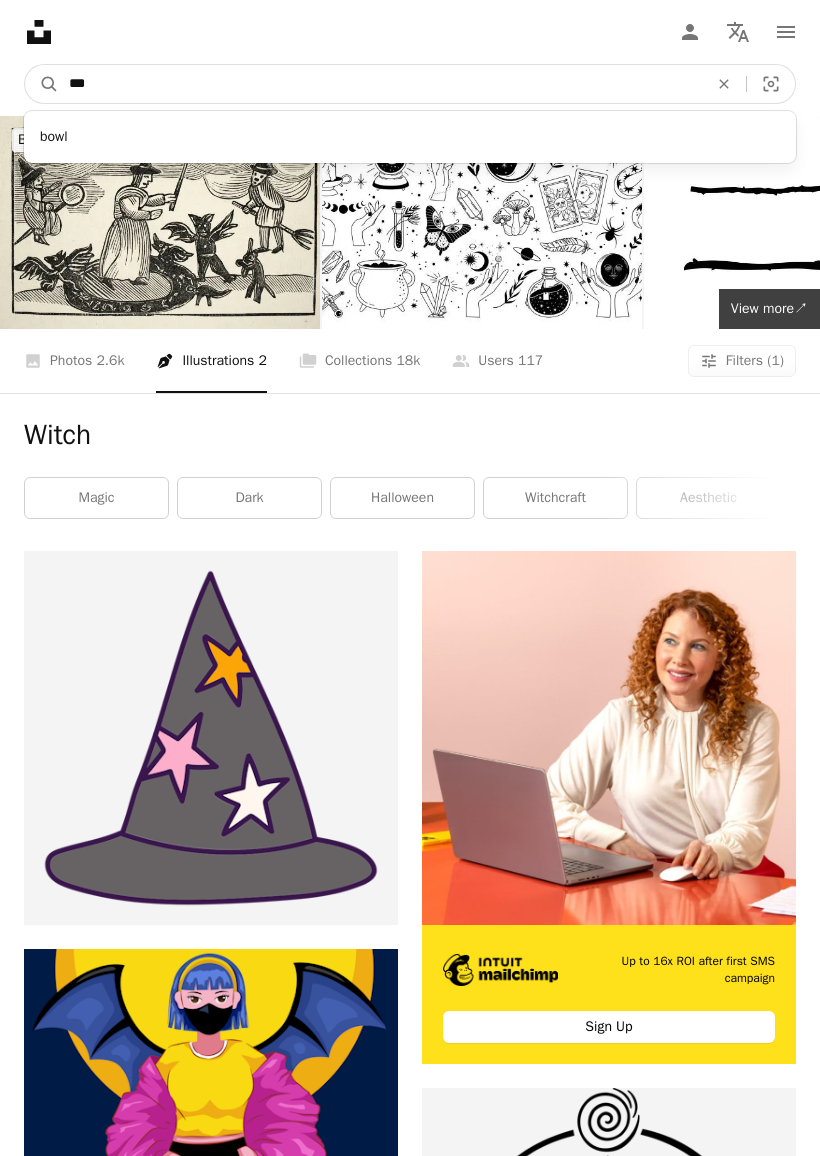 type on "****" 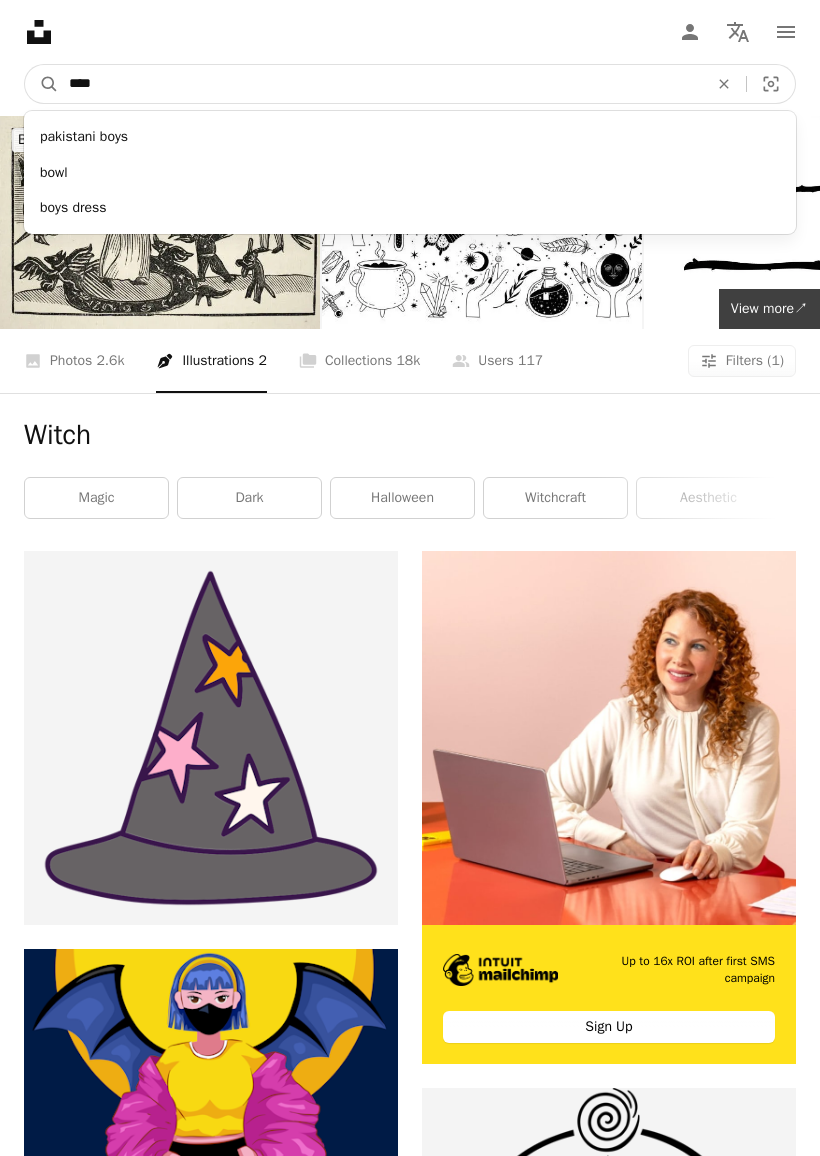 click on "A magnifying glass" at bounding box center (42, 84) 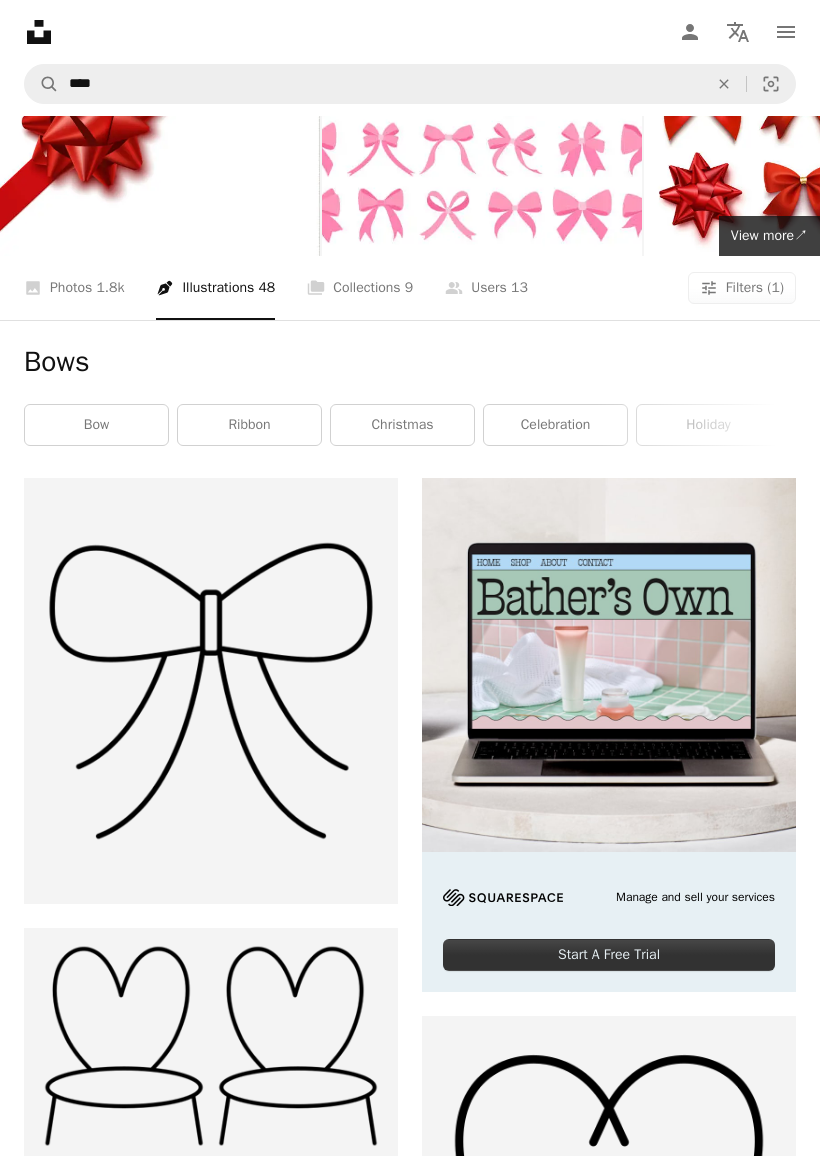 click on "Filters (1)" at bounding box center [755, 289] 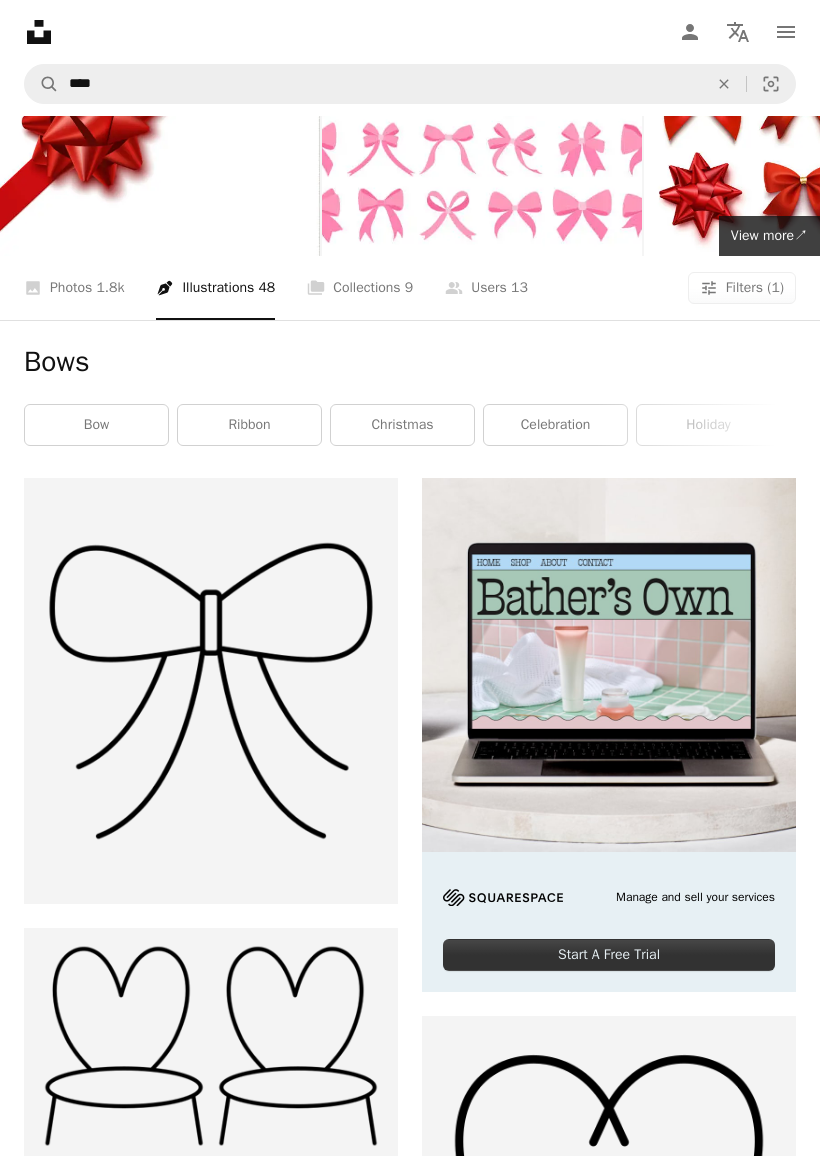 click on "Close" at bounding box center [581, 6723] 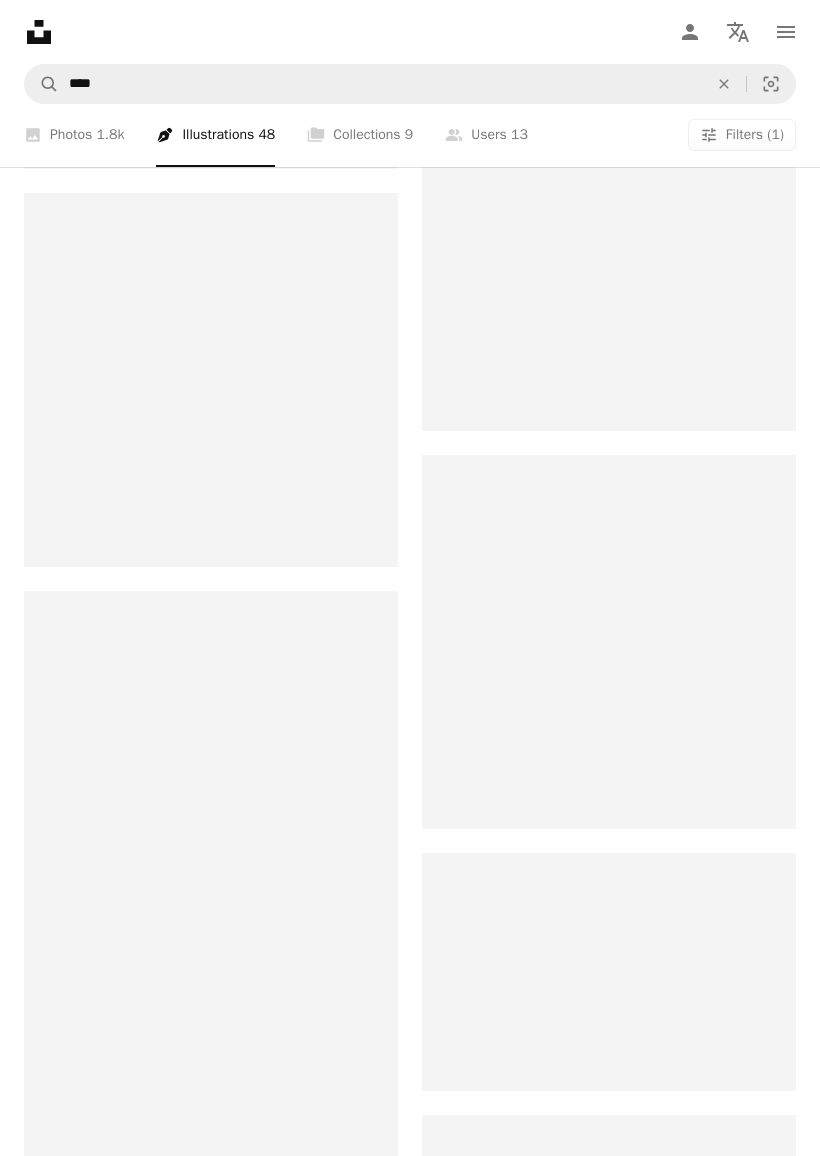 scroll, scrollTop: 2777, scrollLeft: 0, axis: vertical 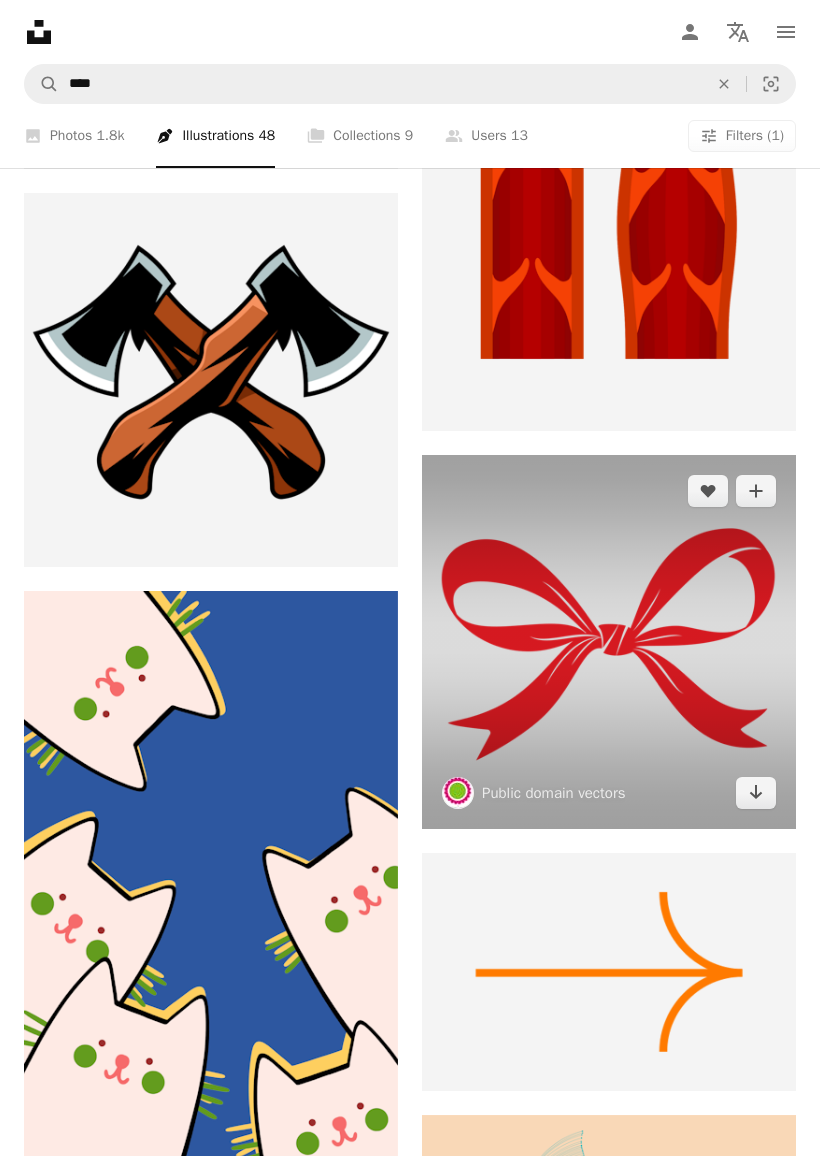 click on "Arrow pointing down" at bounding box center (756, 793) 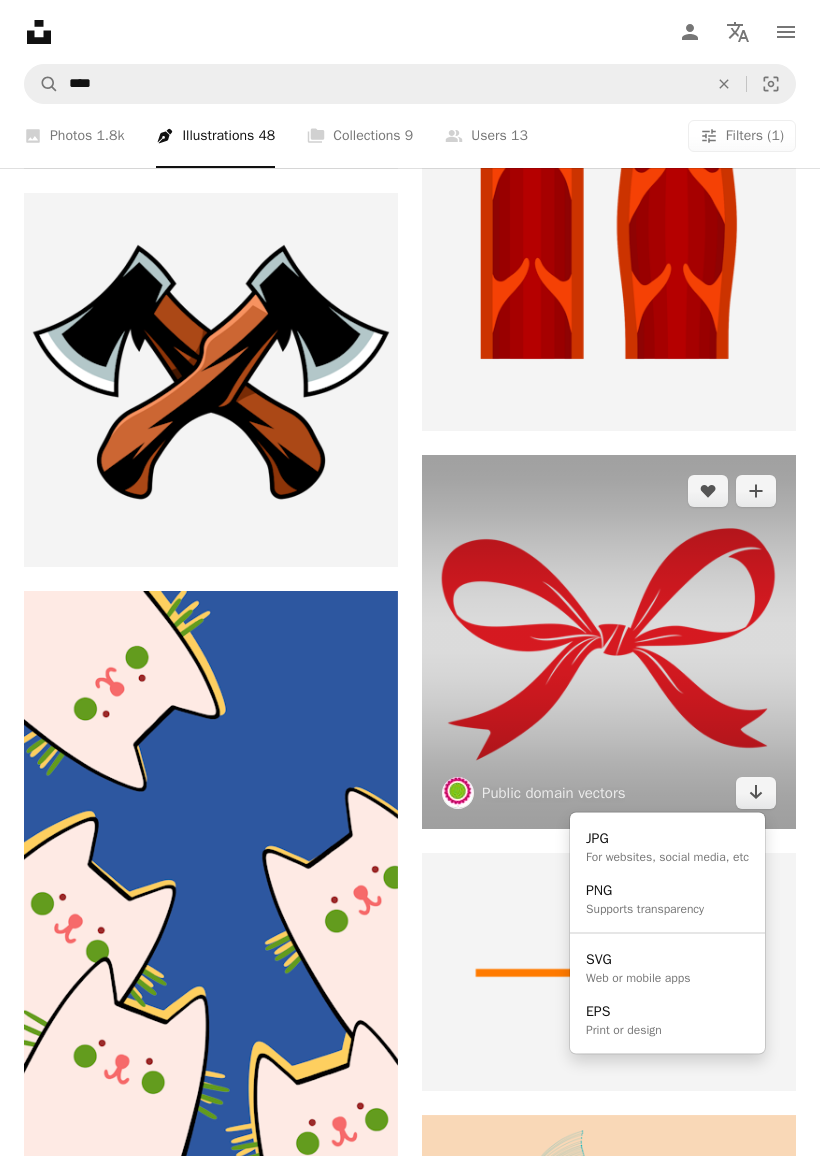 click on "For websites, social media, etc" at bounding box center (667, 856) 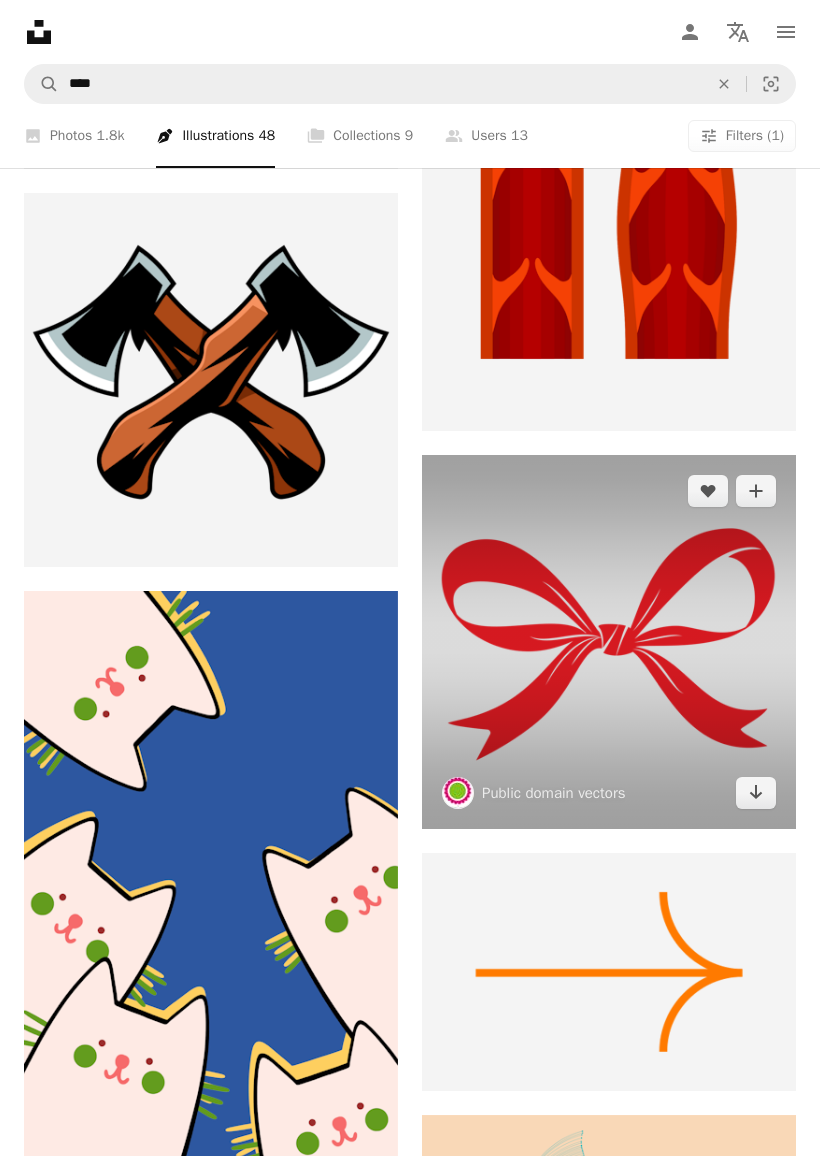 scroll, scrollTop: 2974, scrollLeft: 0, axis: vertical 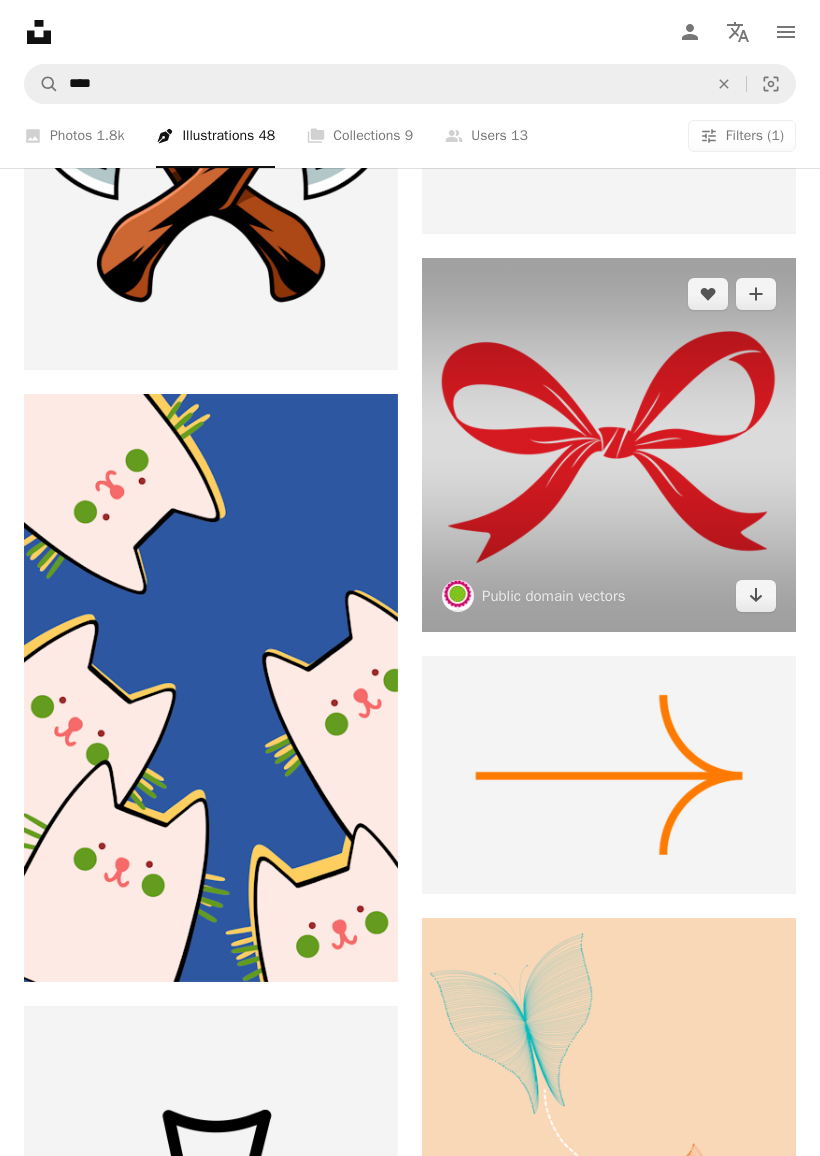 click on "Arrow pointing down" at bounding box center [756, 596] 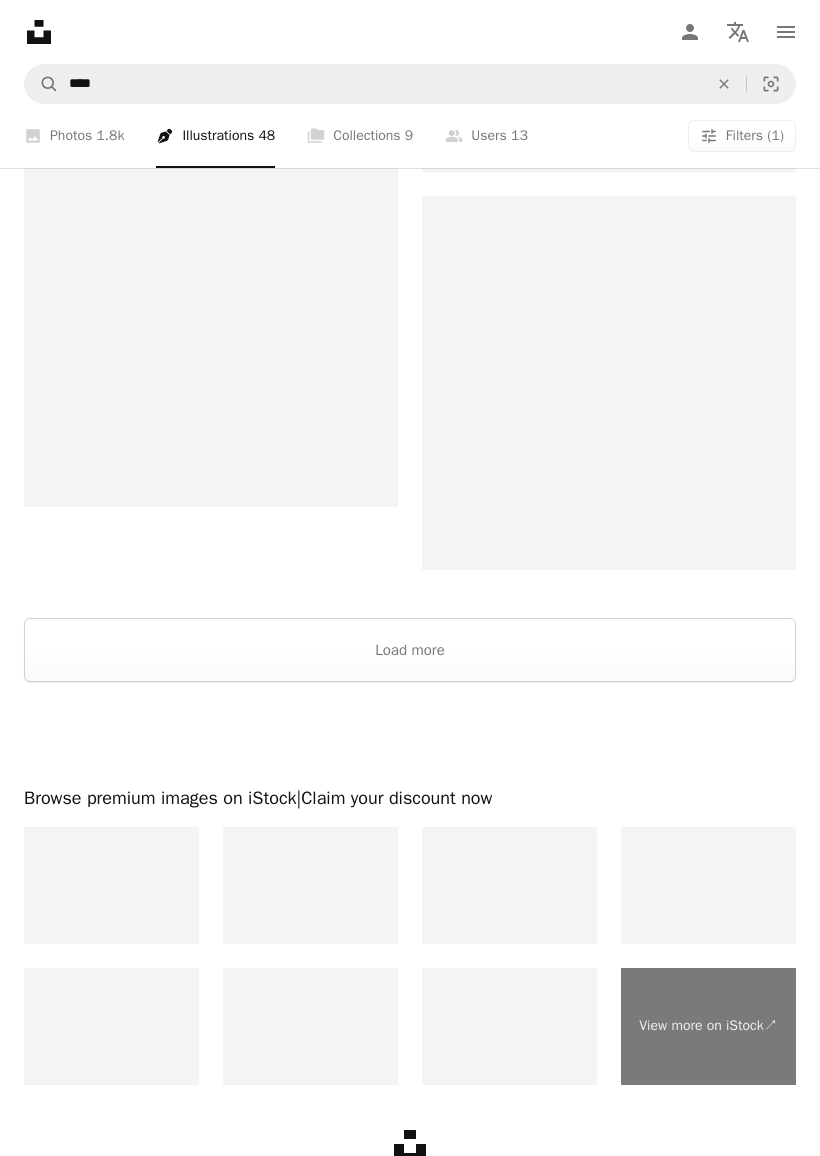 scroll, scrollTop: 4497, scrollLeft: 0, axis: vertical 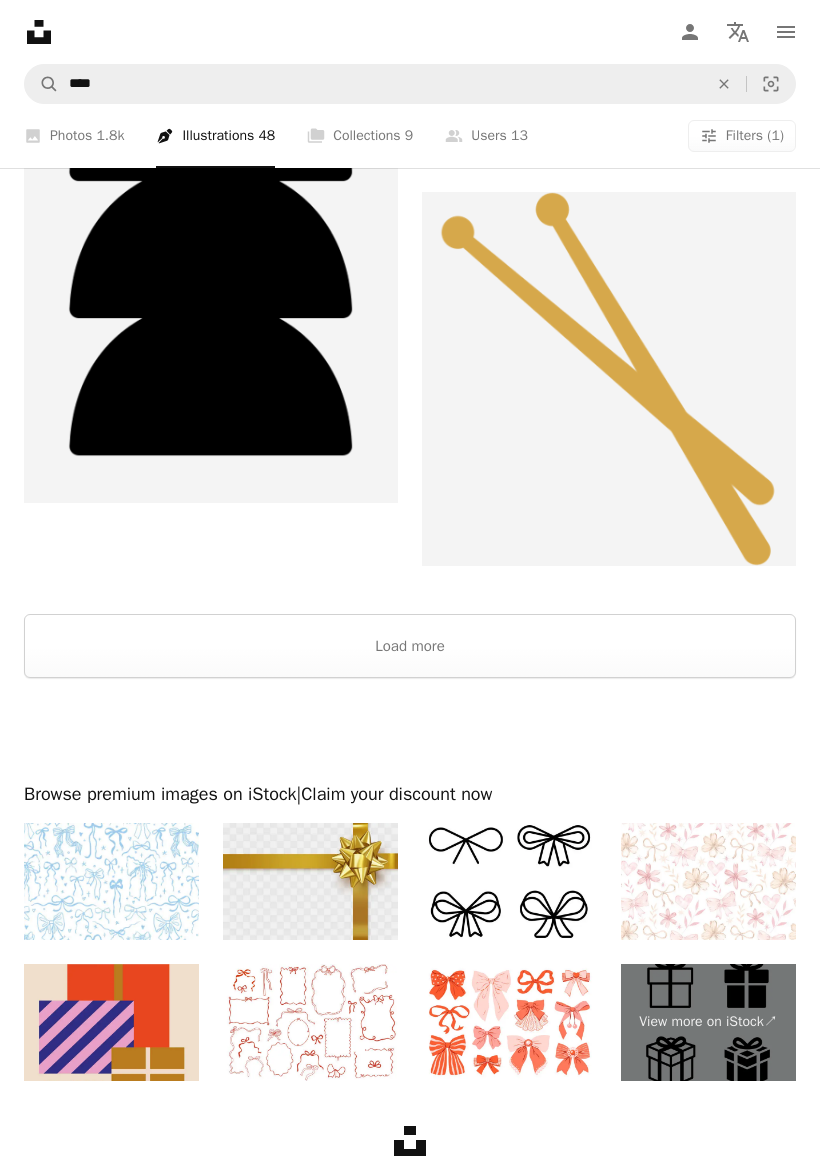 click at bounding box center (509, 881) 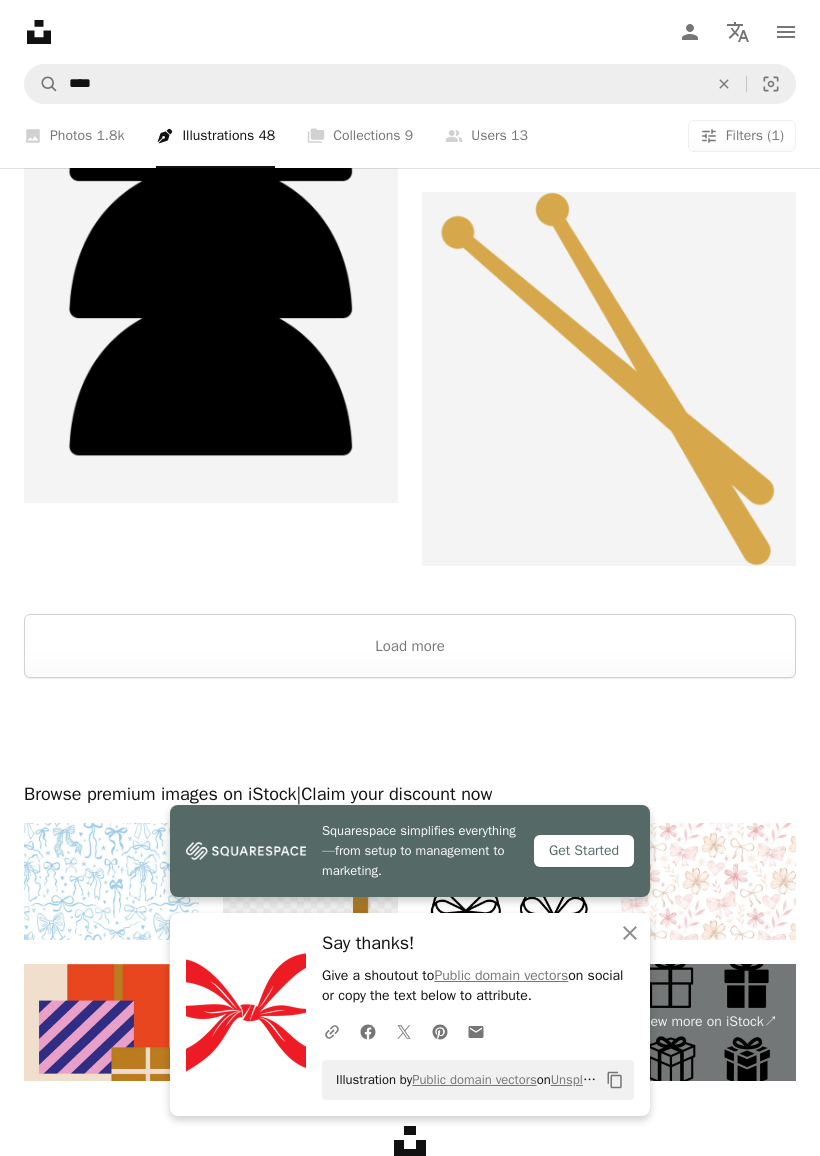 click on "Squarespace simplifies everything—from setup to management to marketing. Get Started An X shape Close Say thanks! Give a shoutout to  Public domain vectors  on social or copy the text below to attribute. A URL sharing icon (chains) Facebook icon X (formerly Twitter) icon Pinterest icon An envelope Illustration by  Public domain vectors  on  Unsplash
Copy content Unsplash logo Unsplash Home A photo Pen Tool A compass A stack of folders Download Person Localization icon navigation menu A magnifying glass **** An X shape Visual search Get Unsplash+ Log in Submit an image Browse premium images on iStock  |  20% off at iStock  ↗ Browse premium images on iStock 20% off at iStock  ↗ View more  ↗ View more on iStock  ↗ A photo Photos   1.8k Pen Tool Illustrations   48 A stack of folders Collections   9 A group of people Users   13 Clear A copyright icon © Free Arrow down Aspect ratio Orientation Arrow down Unfold Sort by  Relevance Arrow down Filters Filters (1) Bows bow ribbon christmas gift" at bounding box center [410, -1628] 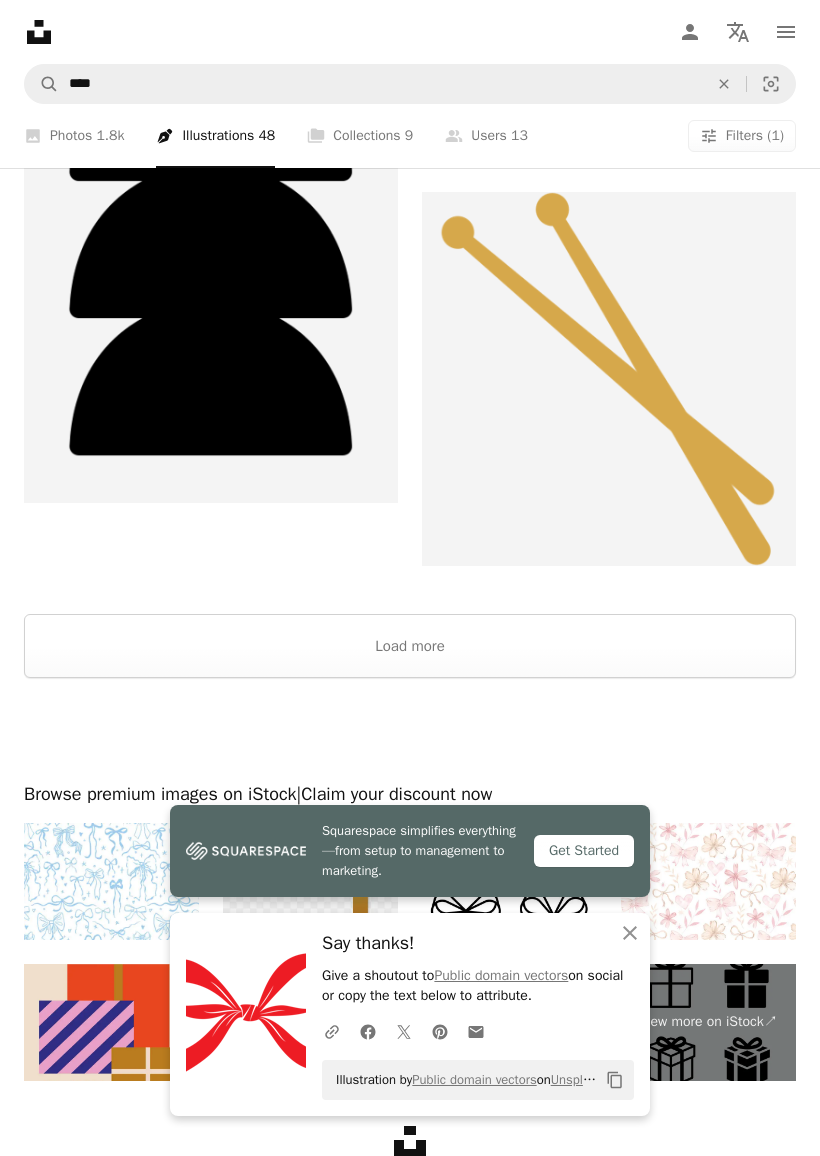 click on "An X shape" 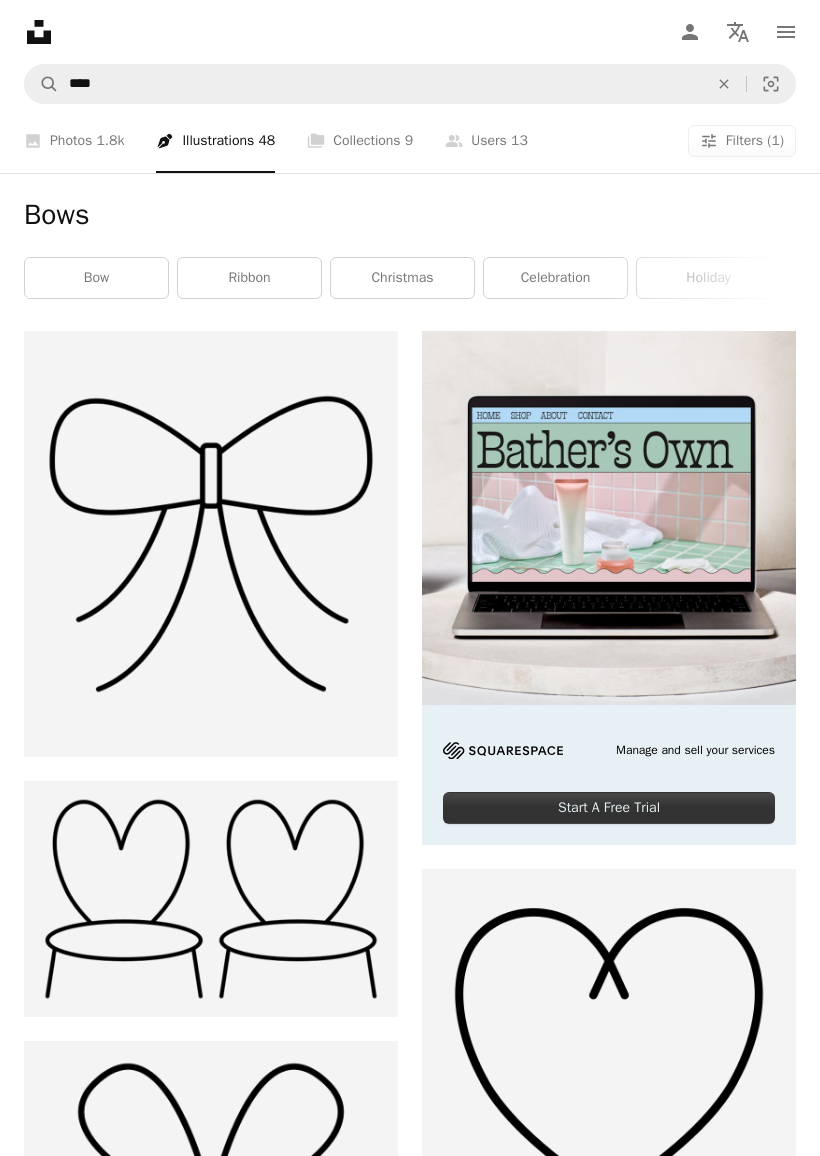 scroll, scrollTop: 0, scrollLeft: 0, axis: both 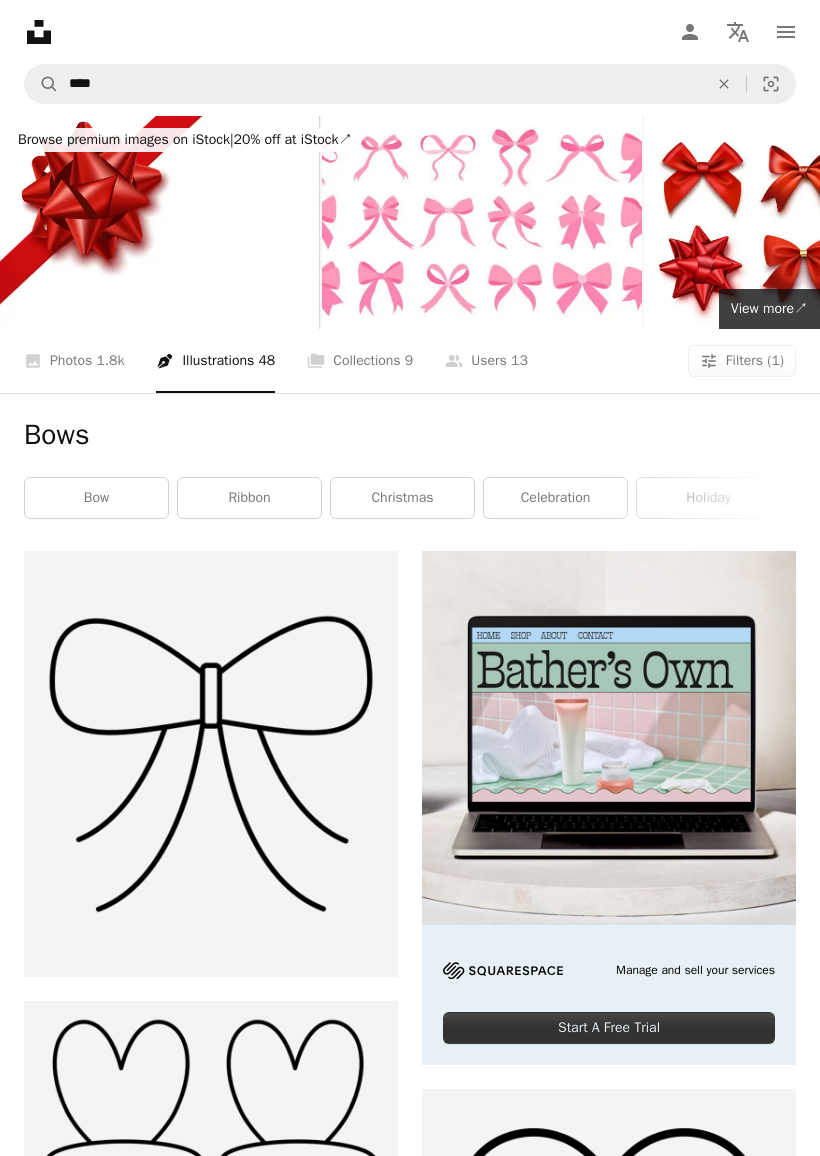 click at bounding box center [482, 222] 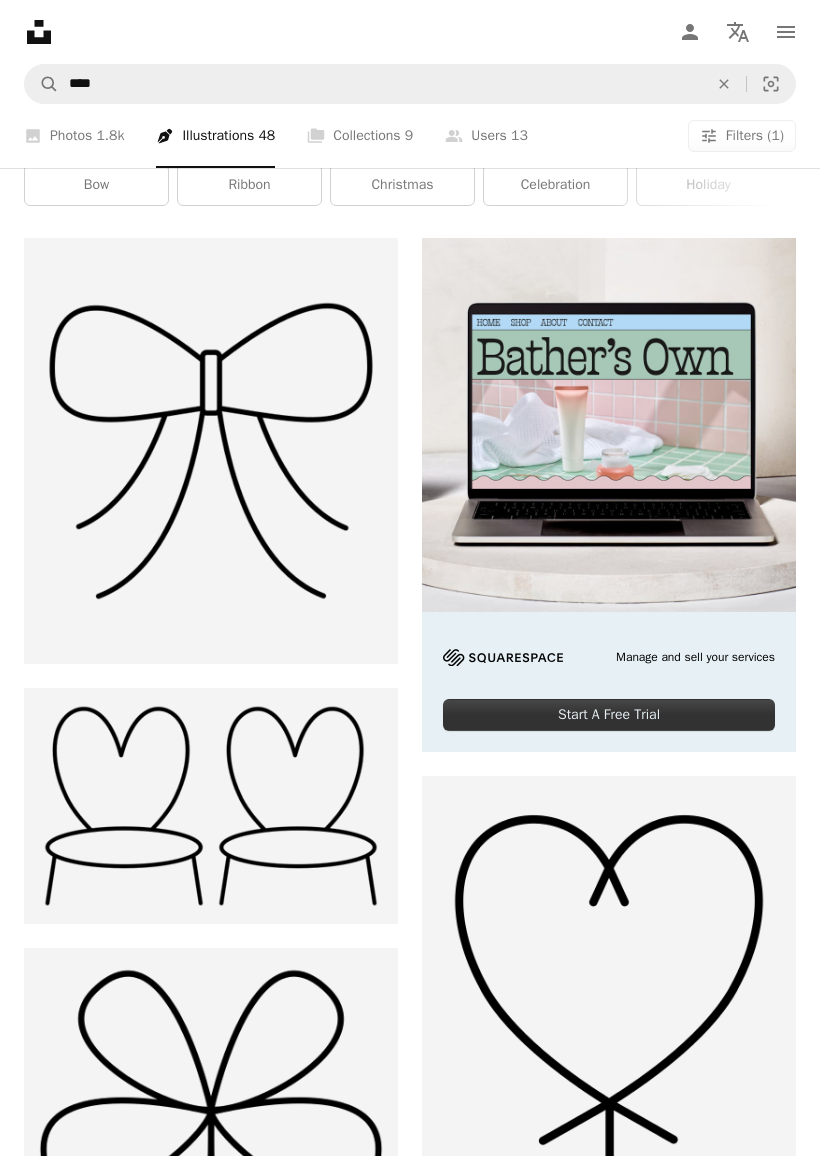 scroll, scrollTop: 0, scrollLeft: 0, axis: both 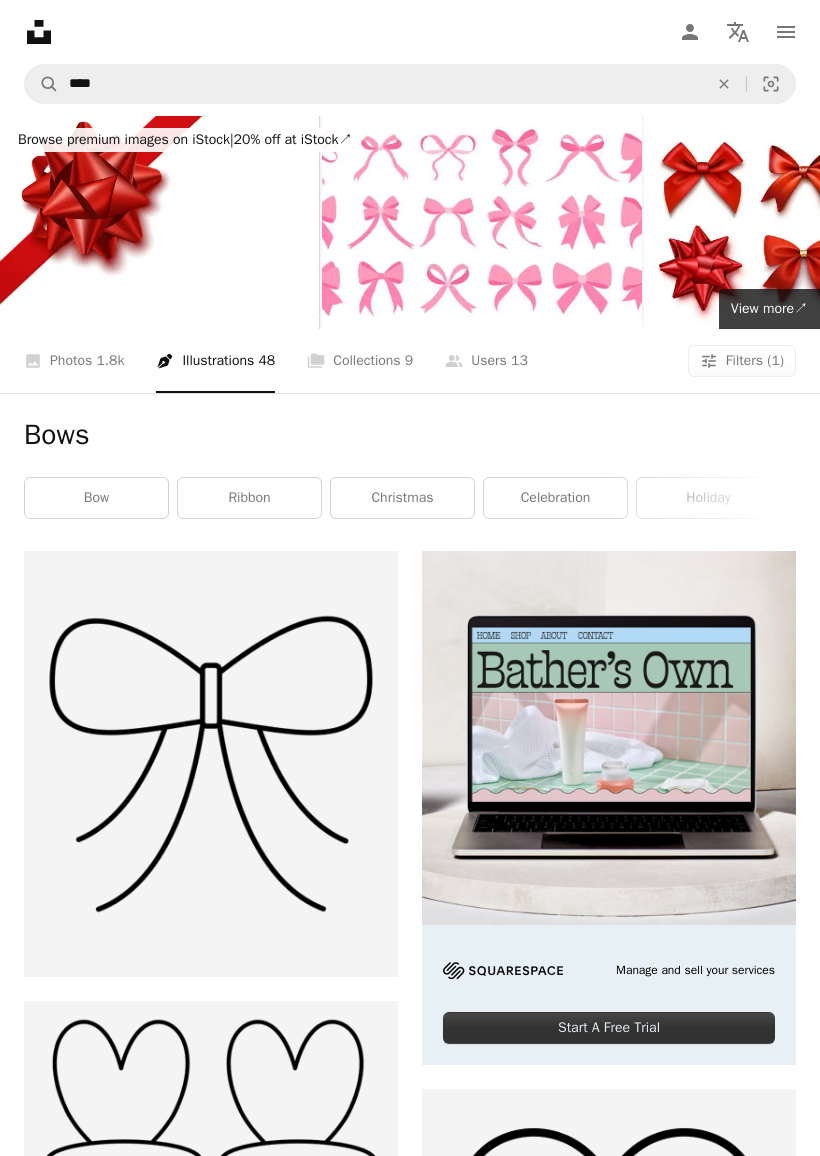 click on "An X shape" 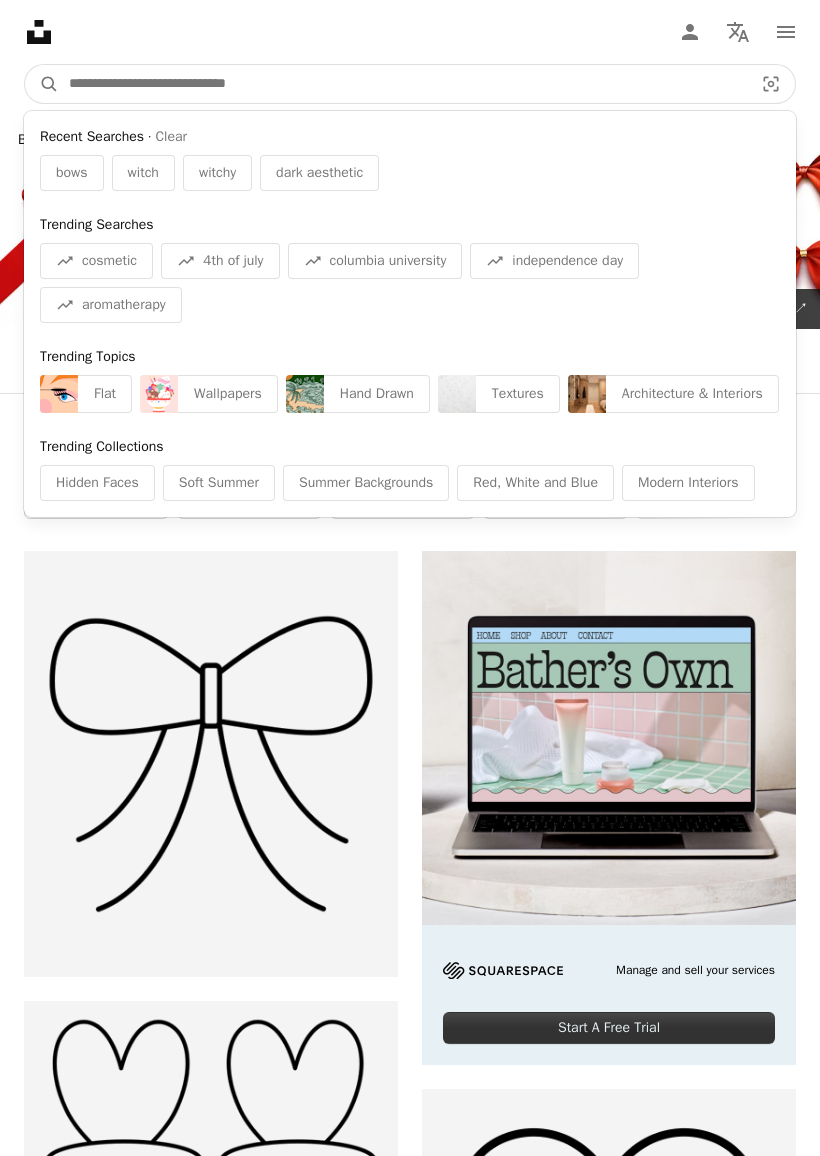 click at bounding box center (403, 84) 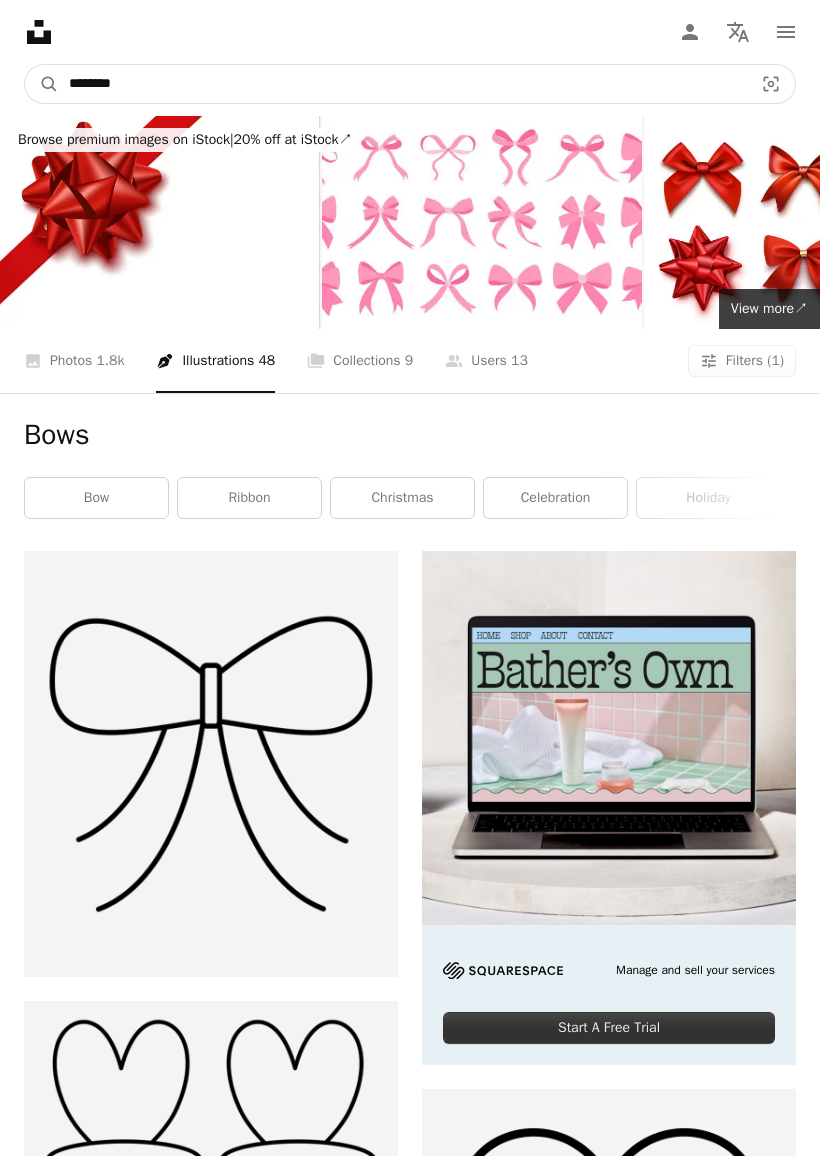 click on "********" at bounding box center [403, 84] 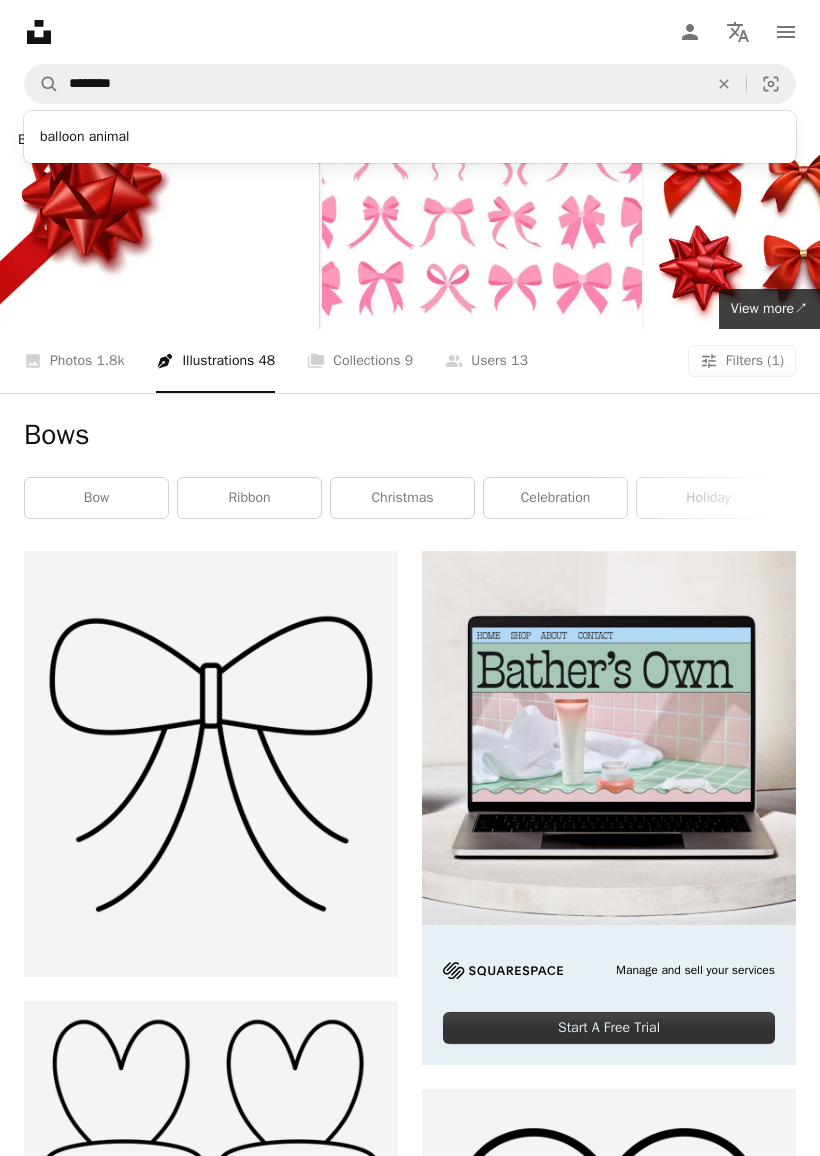 click on "Bows bow ribbon christmas celebration holiday present festive gift decoration bright vibrant bold aesthetic" at bounding box center [410, 472] 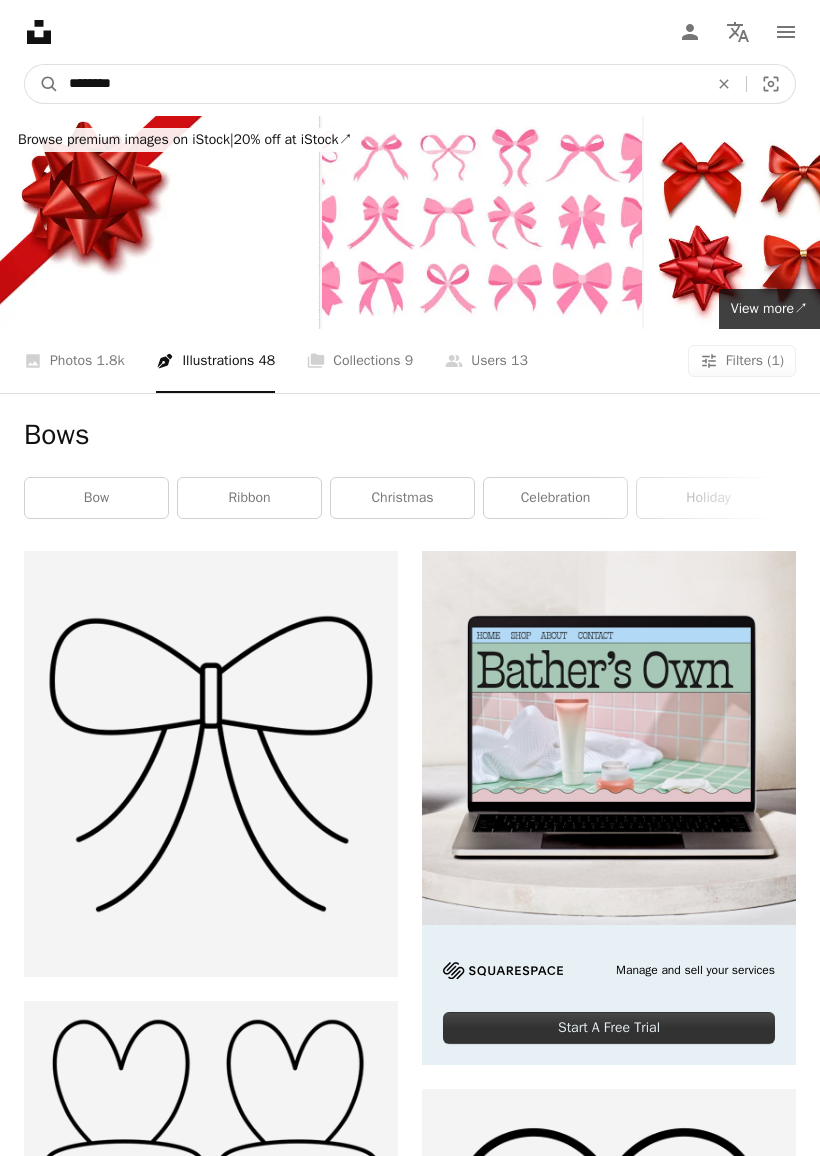 click on "********" at bounding box center [380, 84] 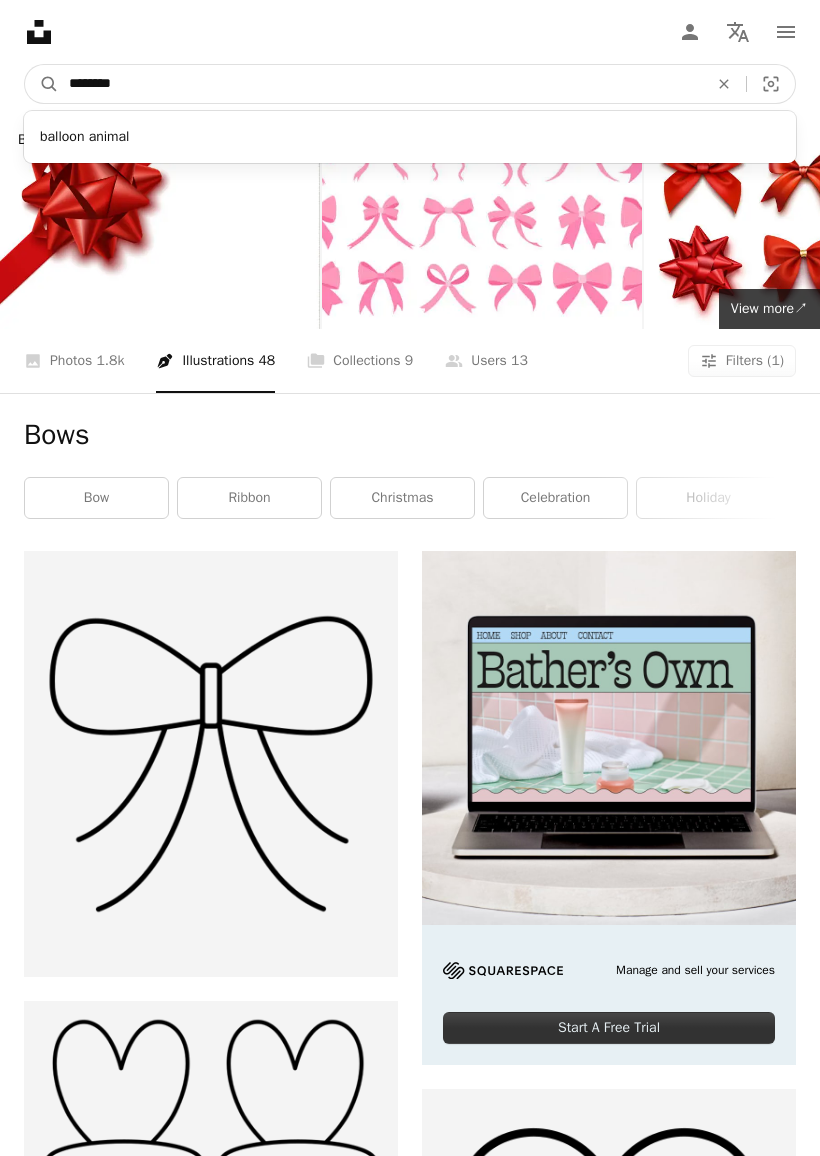 click on "********" at bounding box center [380, 84] 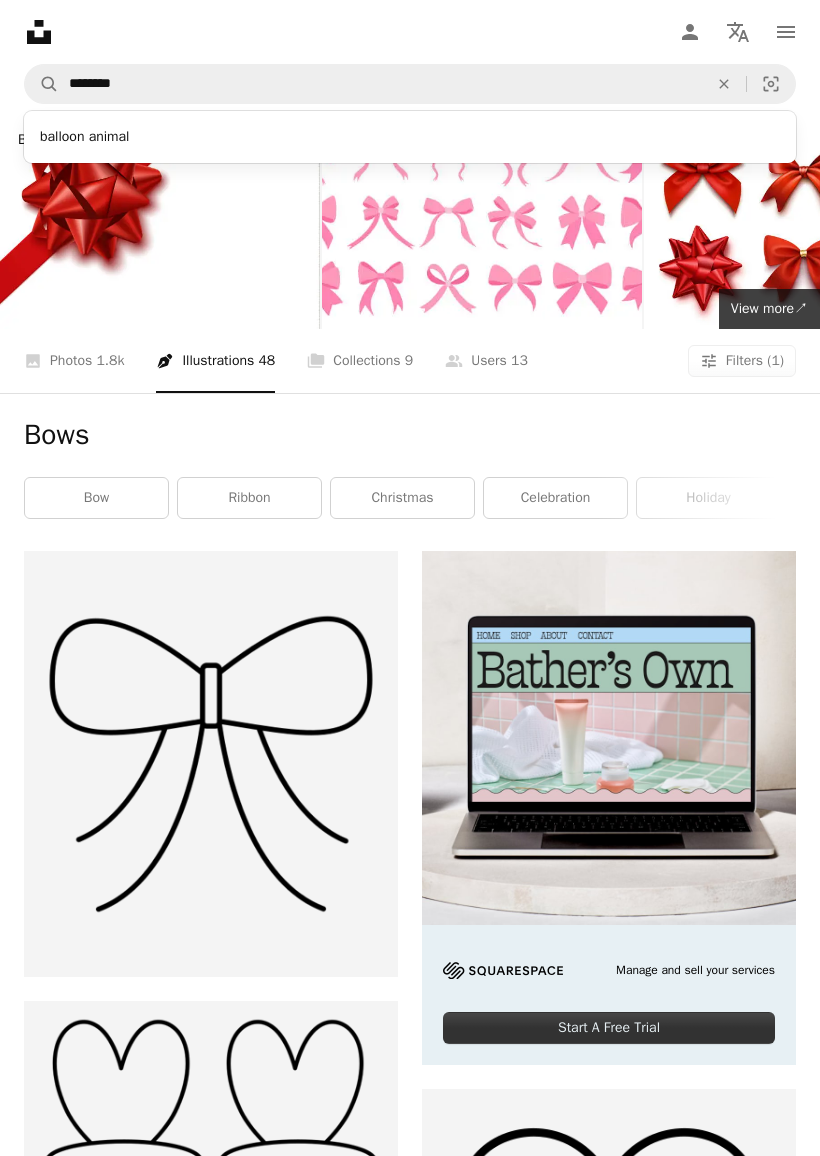 click on "An X shape" at bounding box center [724, 84] 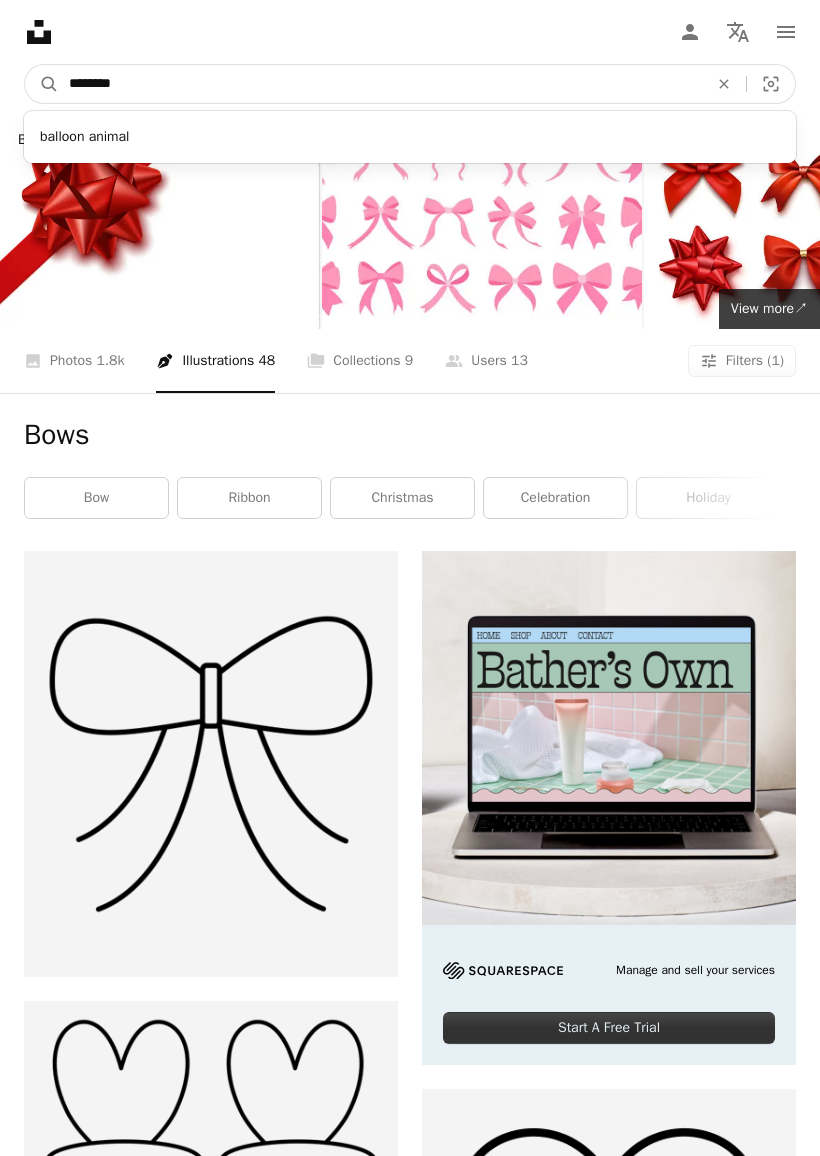 type 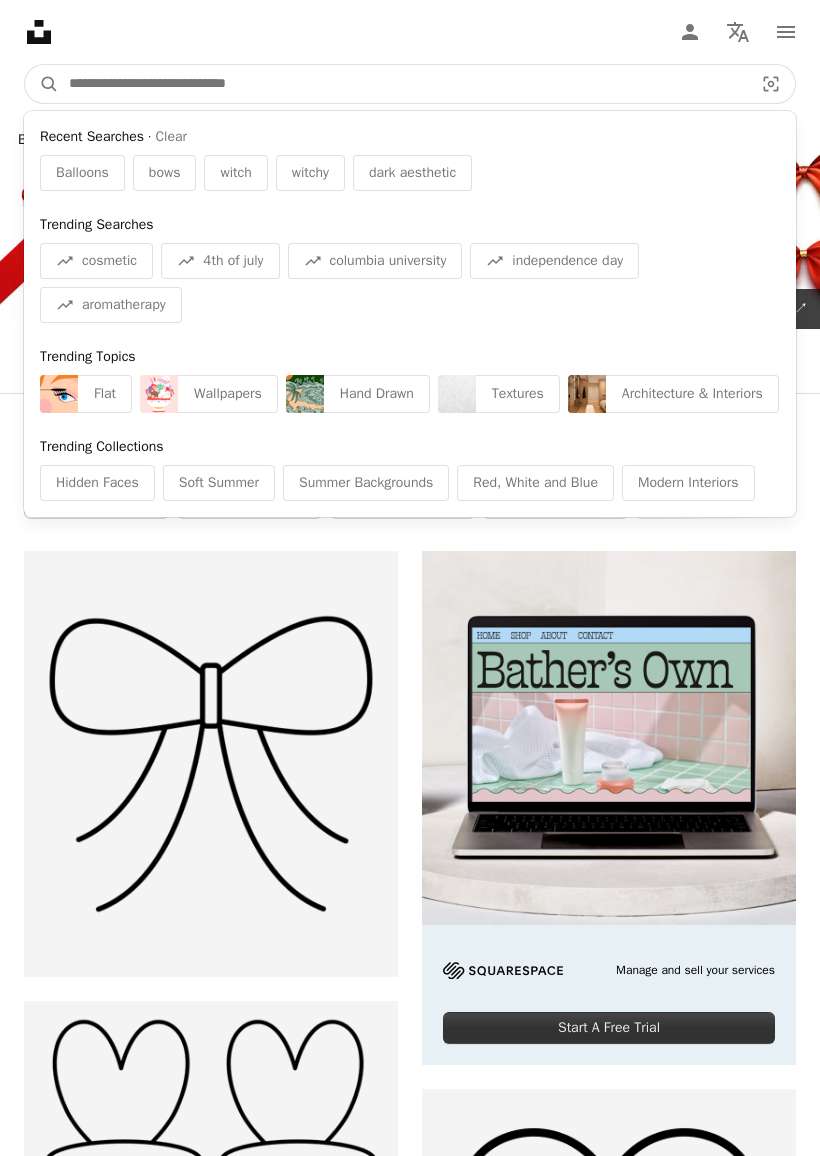 click on "A magnifying glass" at bounding box center [42, 84] 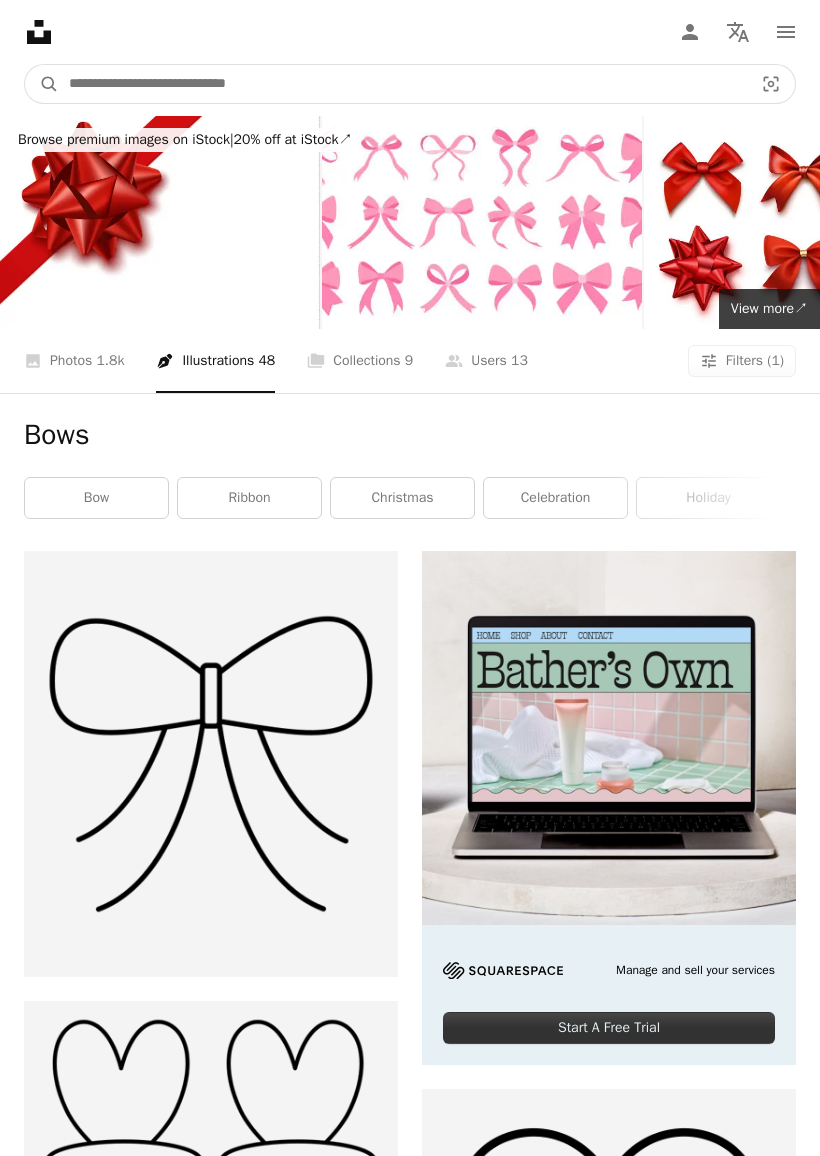 click on "A magnifying glass" at bounding box center (42, 84) 